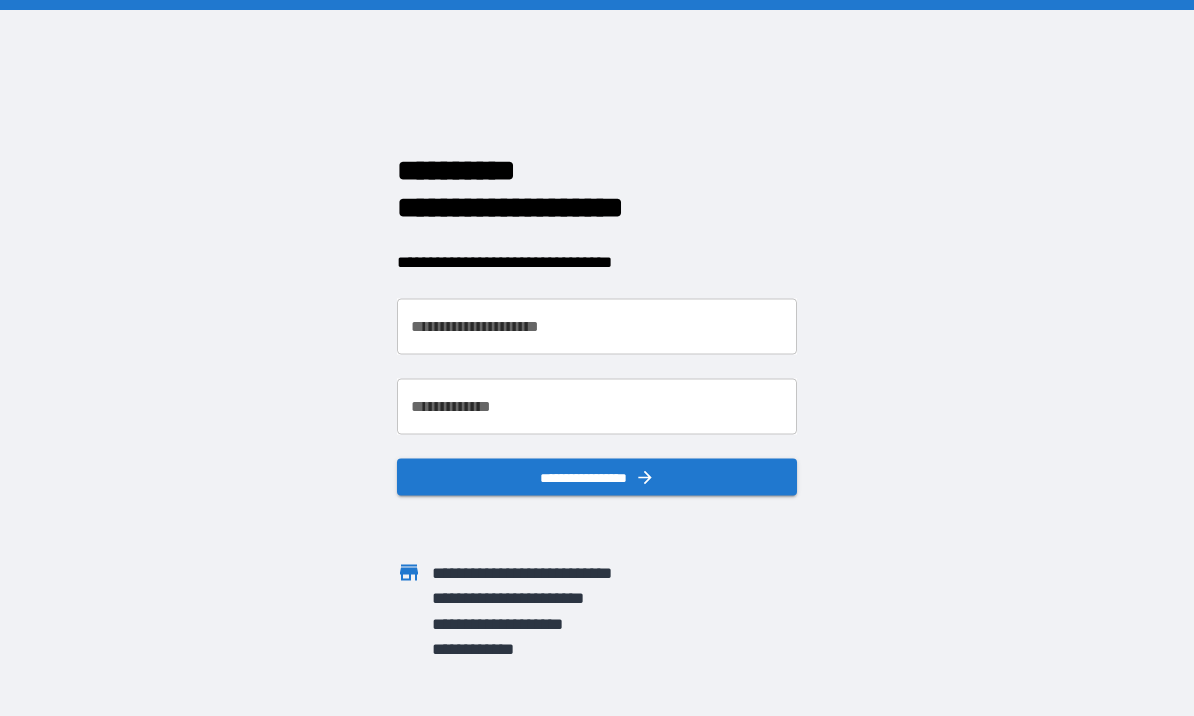 scroll, scrollTop: 0, scrollLeft: 0, axis: both 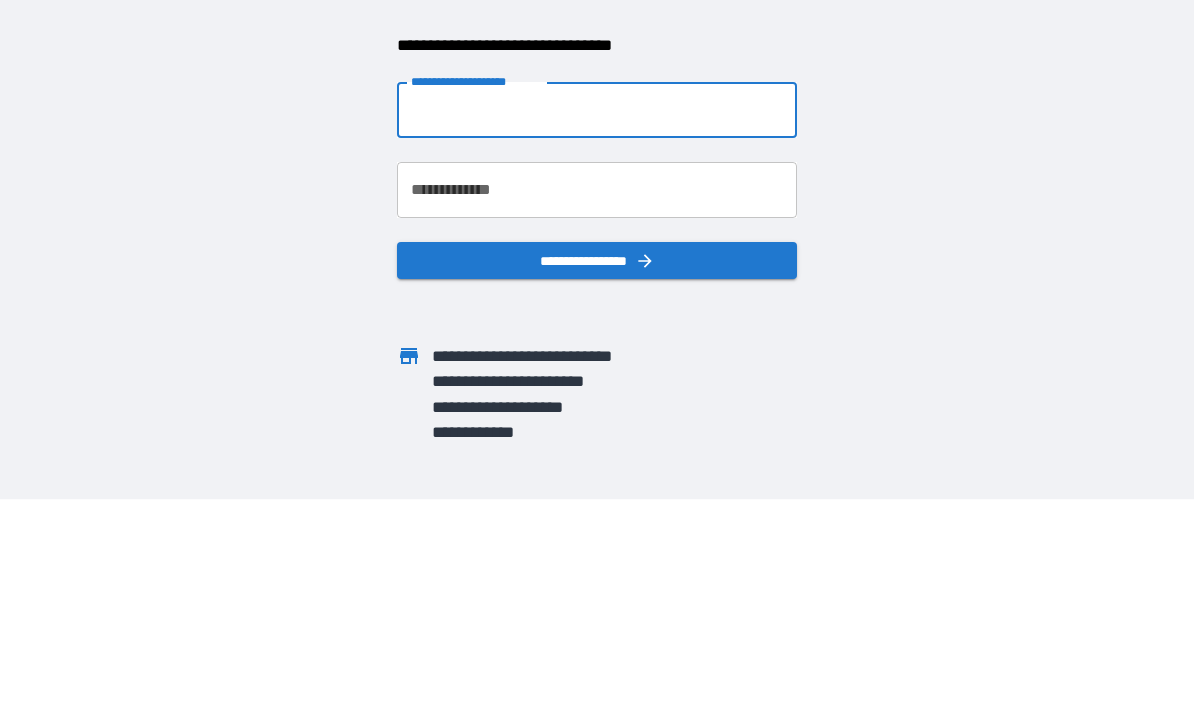 type on "**********" 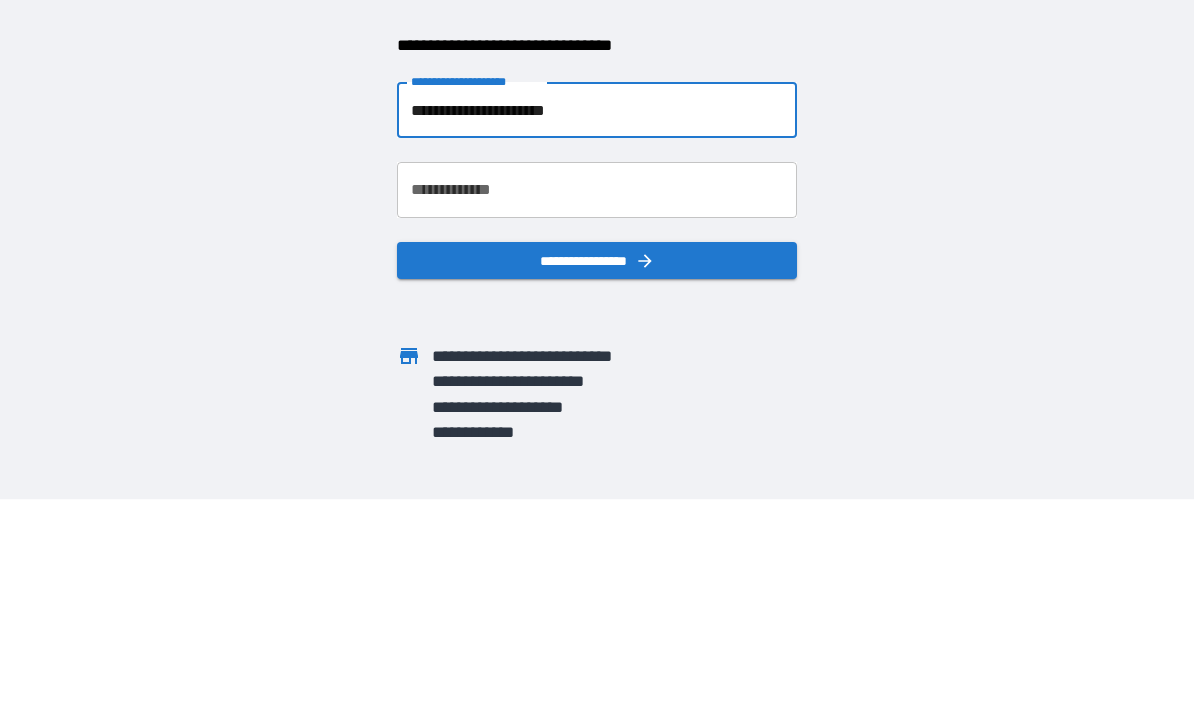 scroll, scrollTop: 69, scrollLeft: 0, axis: vertical 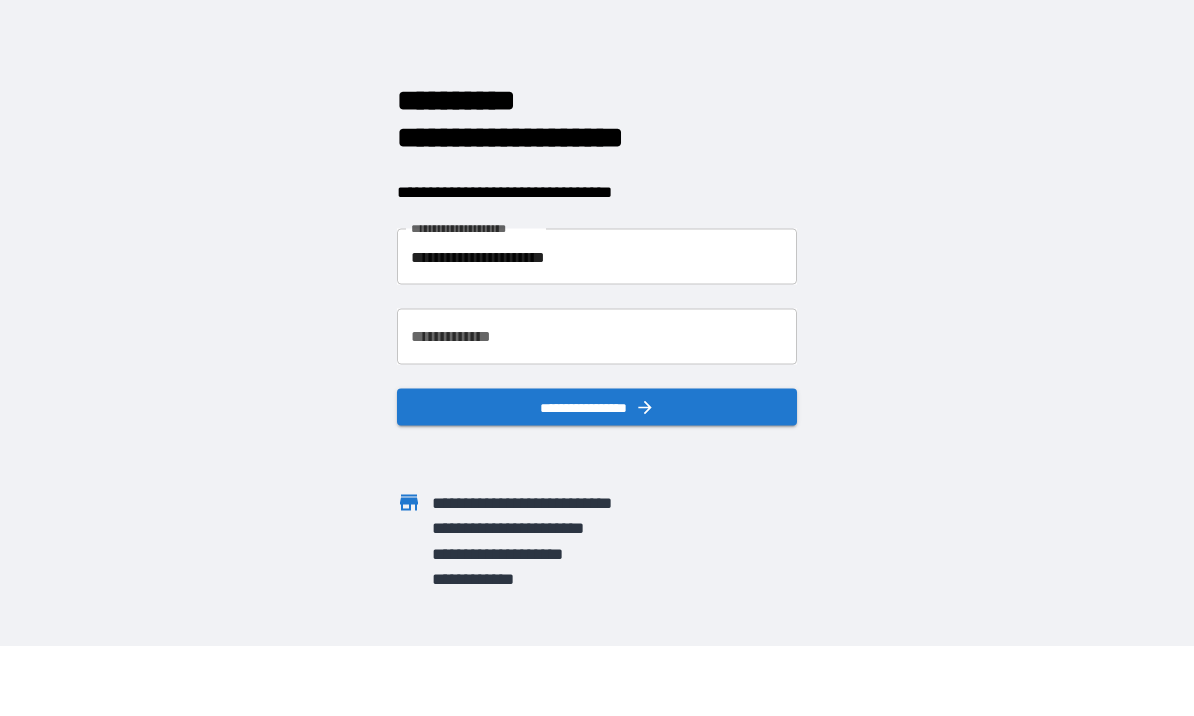 click on "**********" at bounding box center [597, 338] 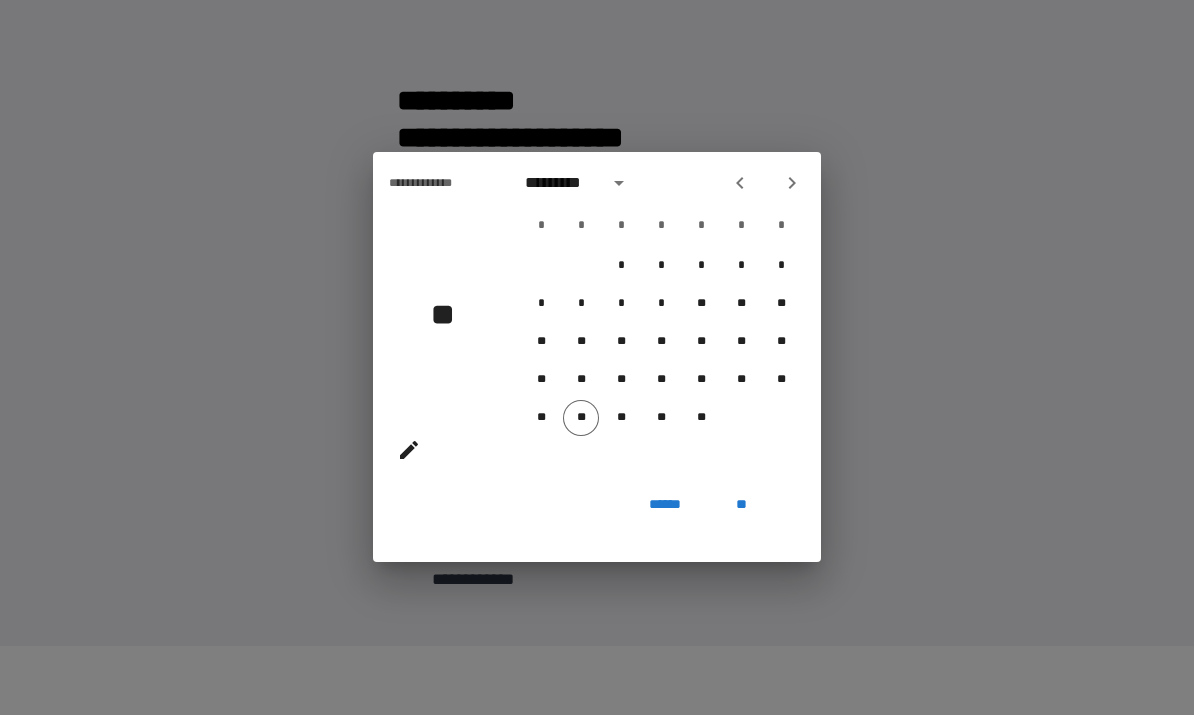 click 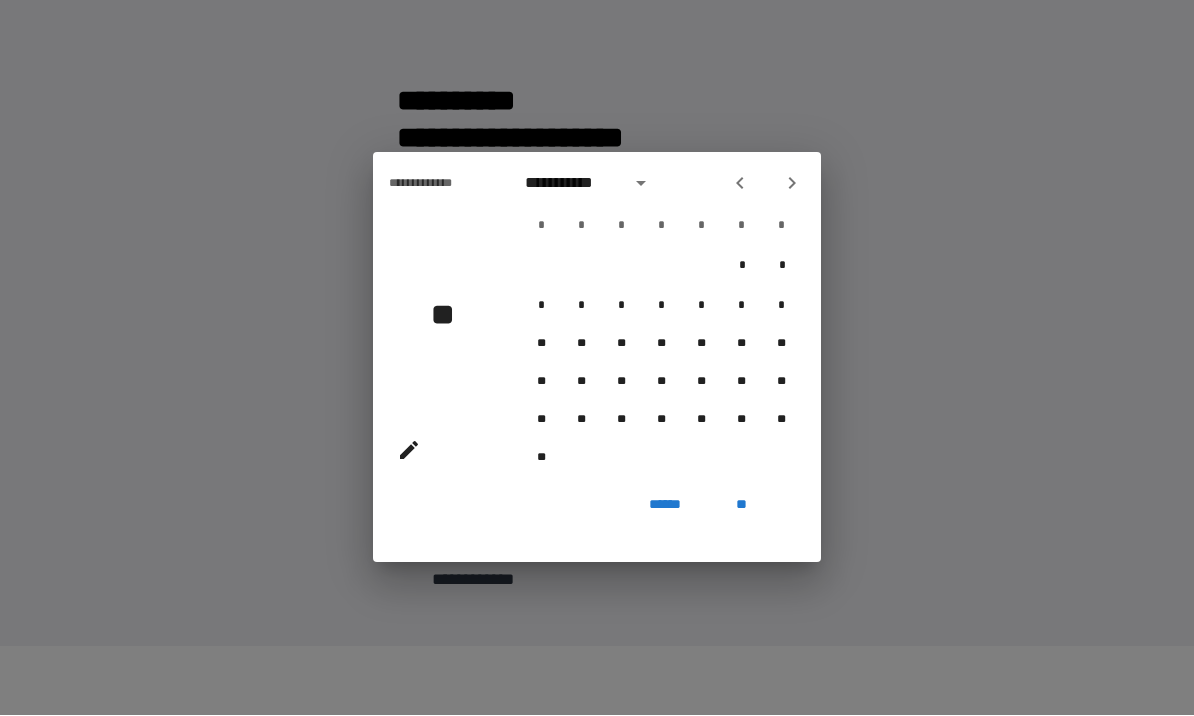click on "**********" at bounding box center (597, 358) 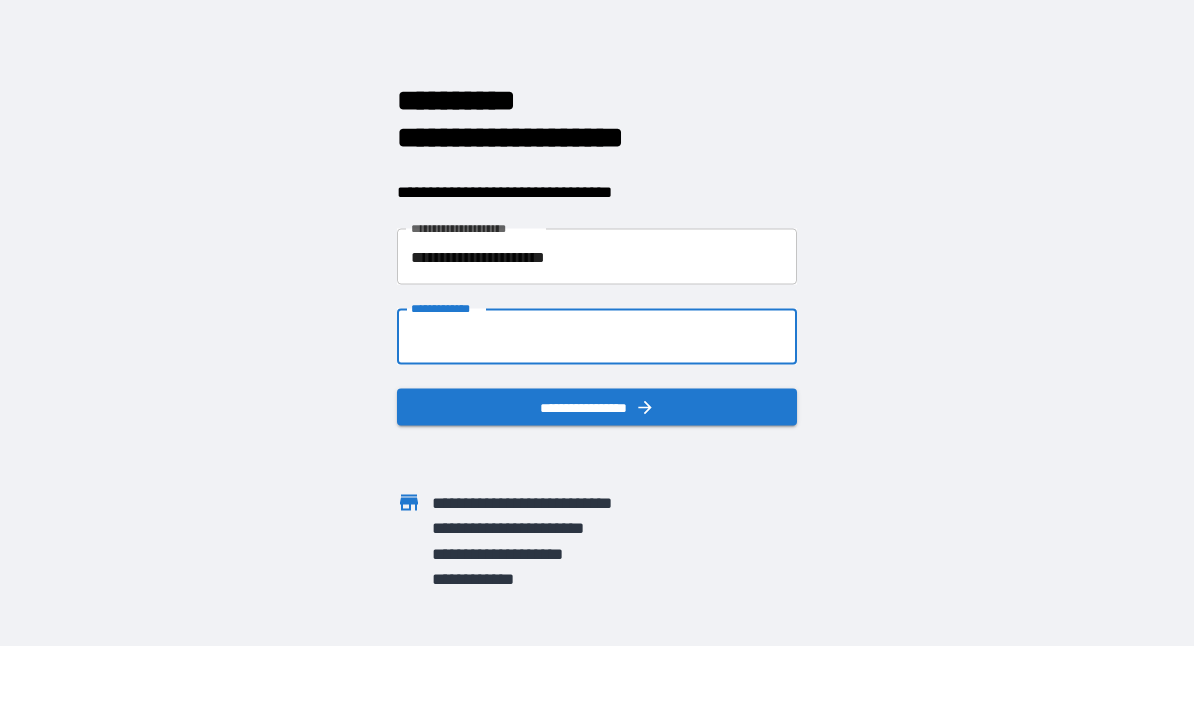 click on "**********" at bounding box center [597, 338] 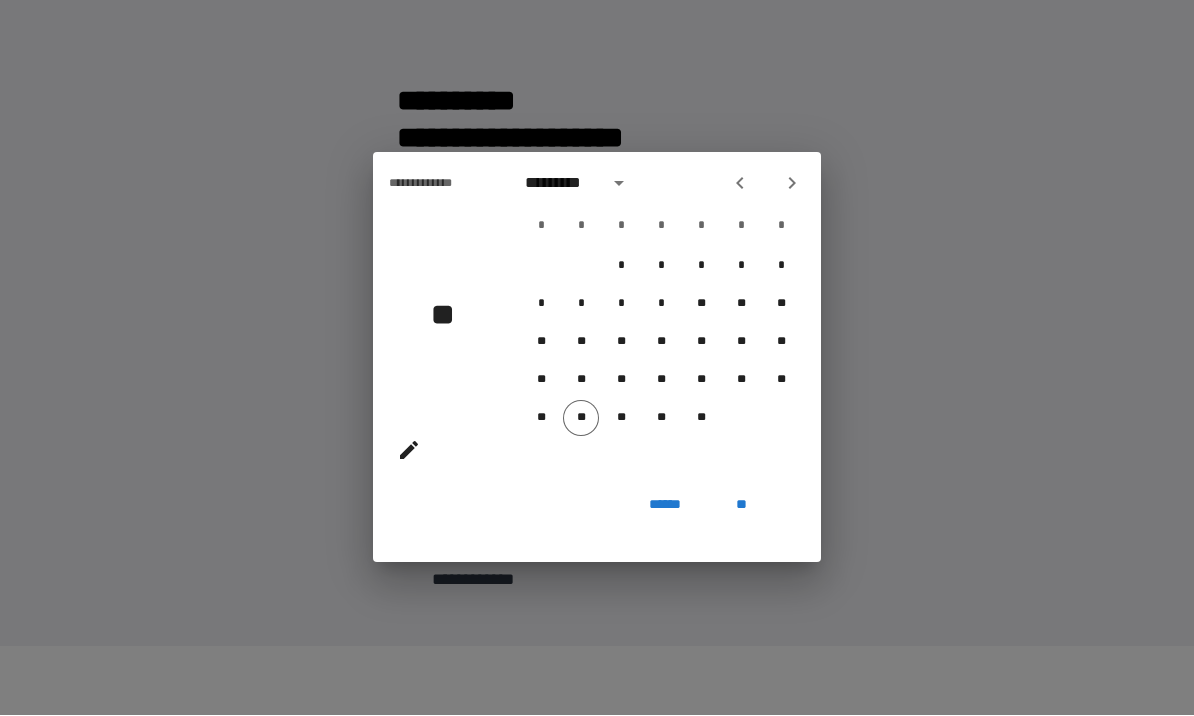 click 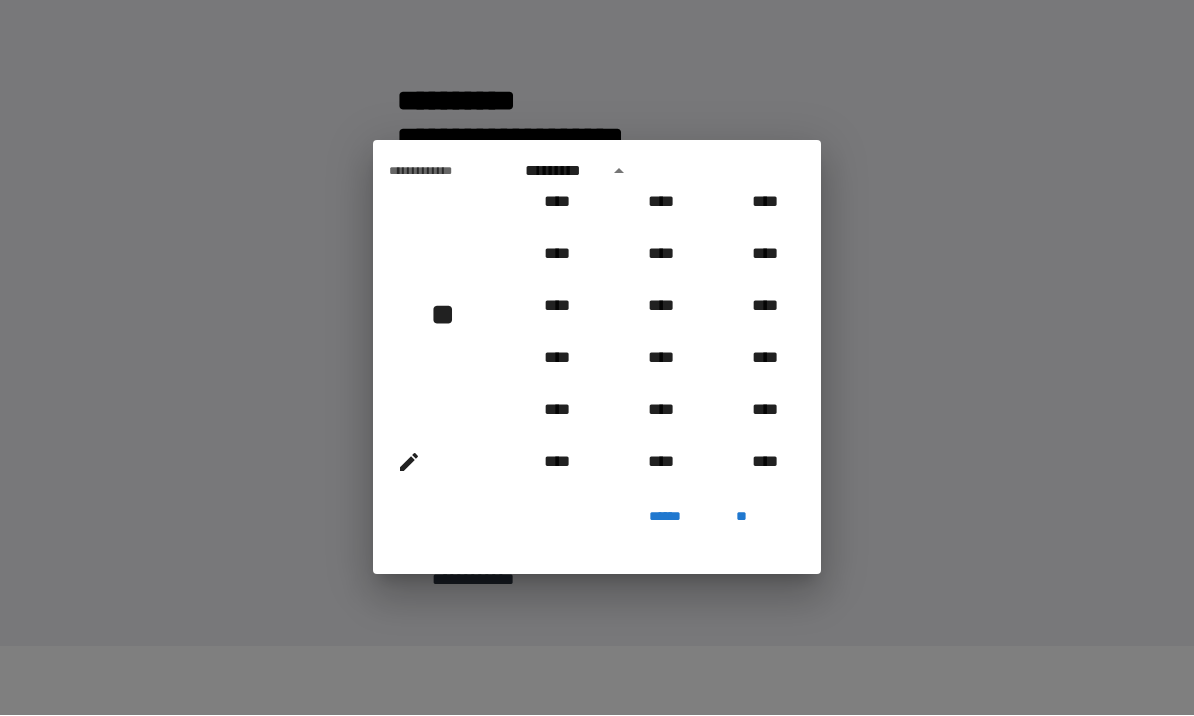 scroll, scrollTop: 801, scrollLeft: 0, axis: vertical 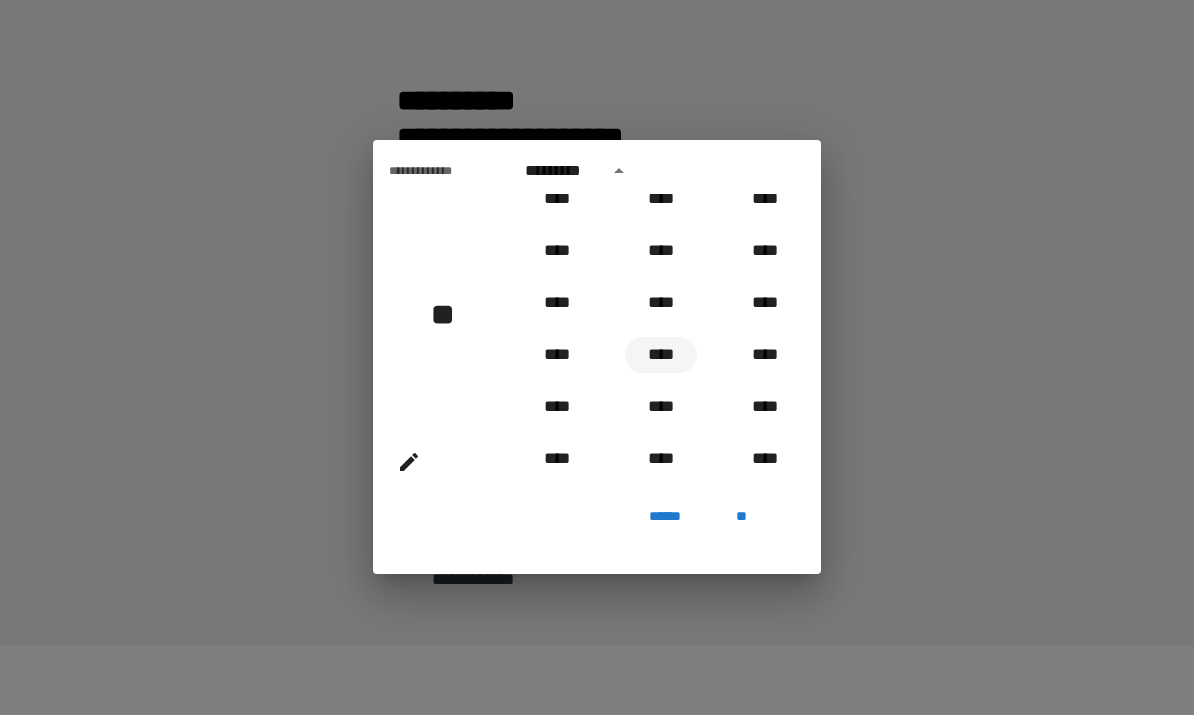 click on "****" at bounding box center (661, 356) 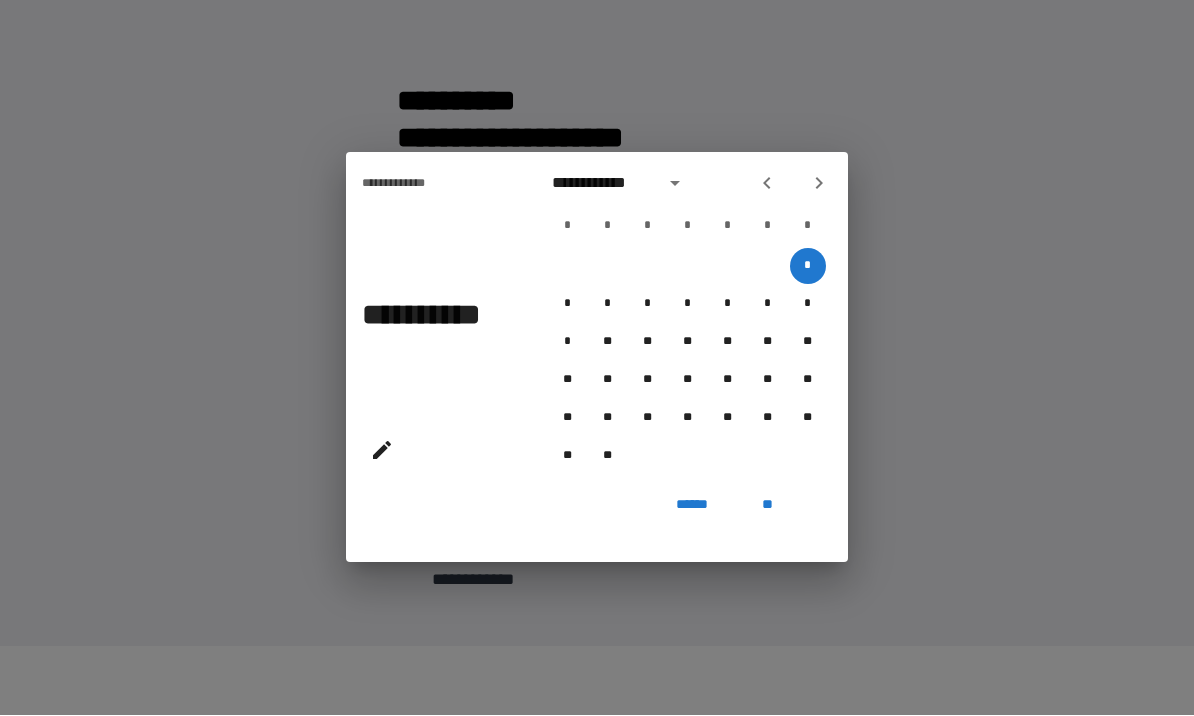 click on "**********" at bounding box center [602, 184] 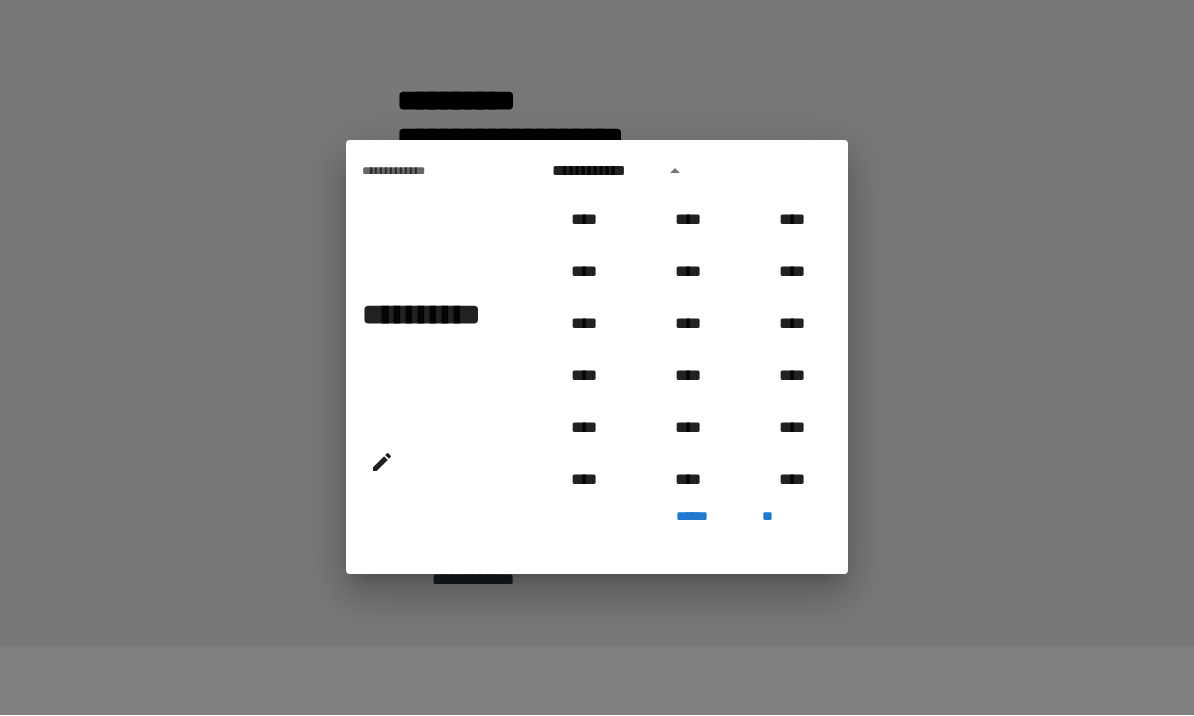 scroll, scrollTop: 810, scrollLeft: 0, axis: vertical 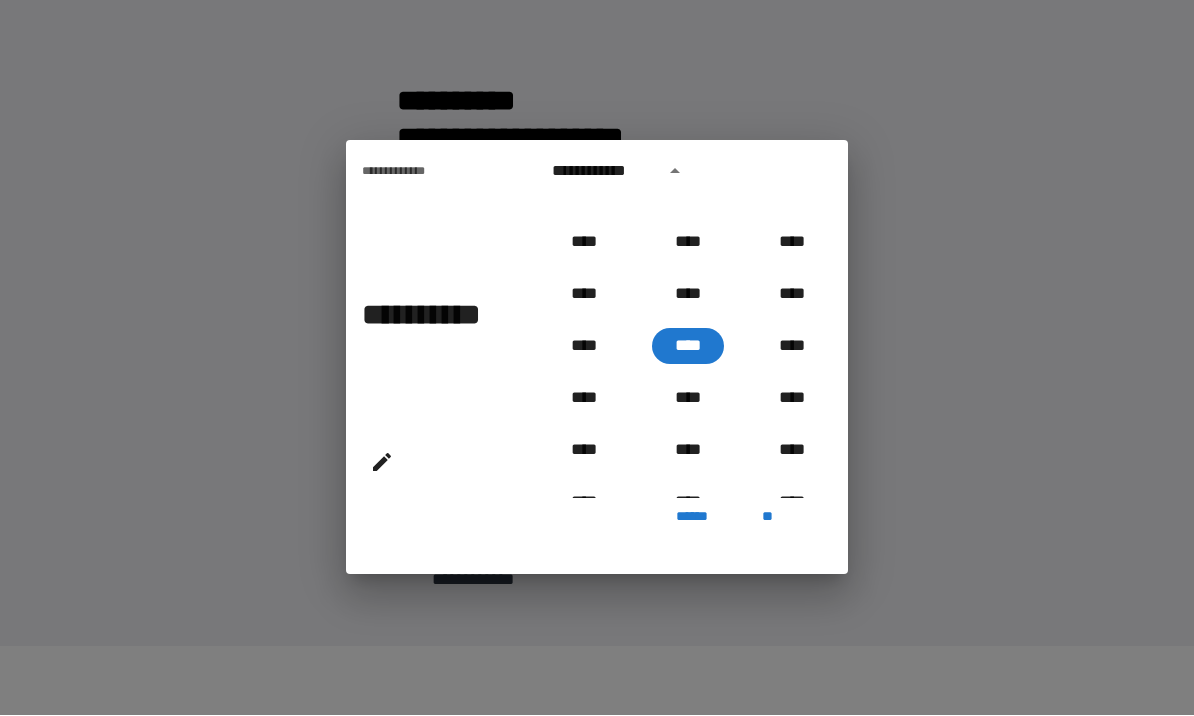 click on "**********" at bounding box center (622, 172) 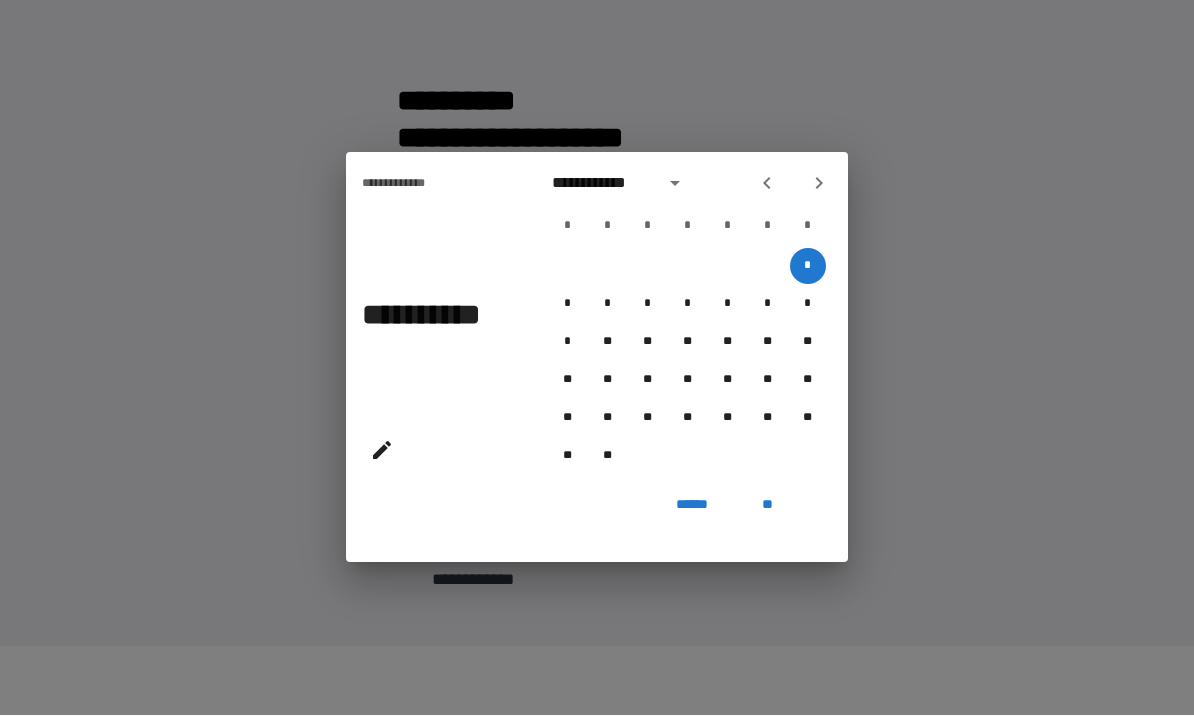 click at bounding box center (793, 184) 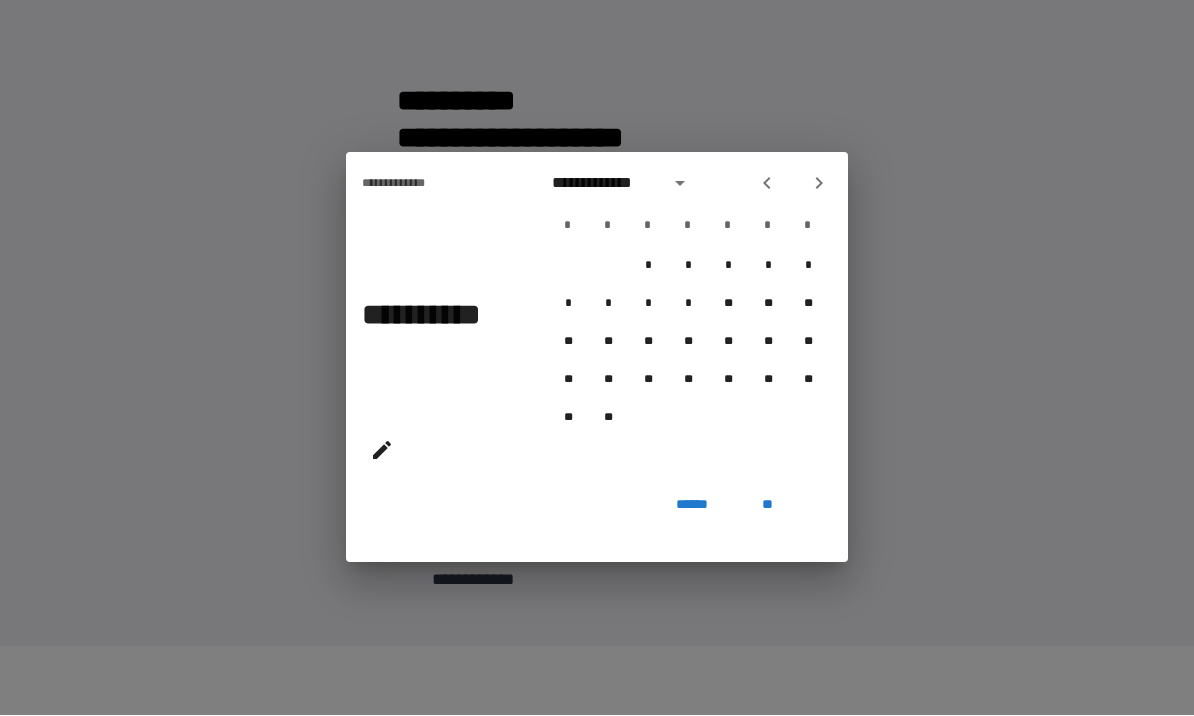 click 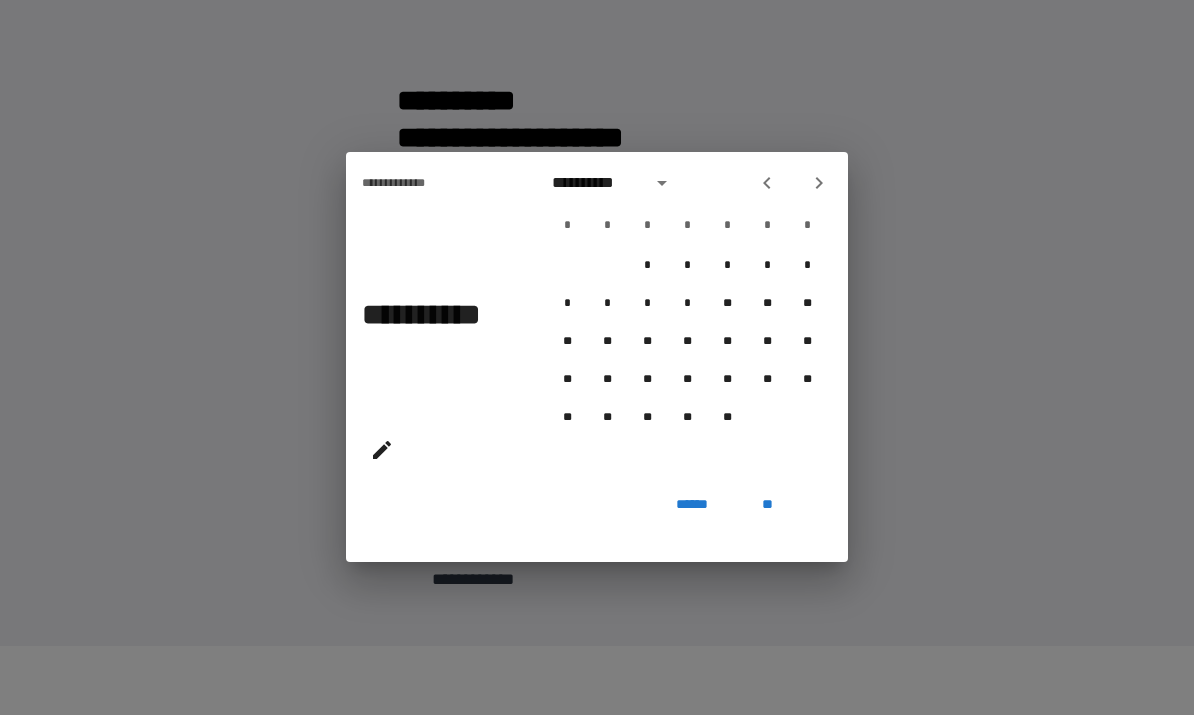 click 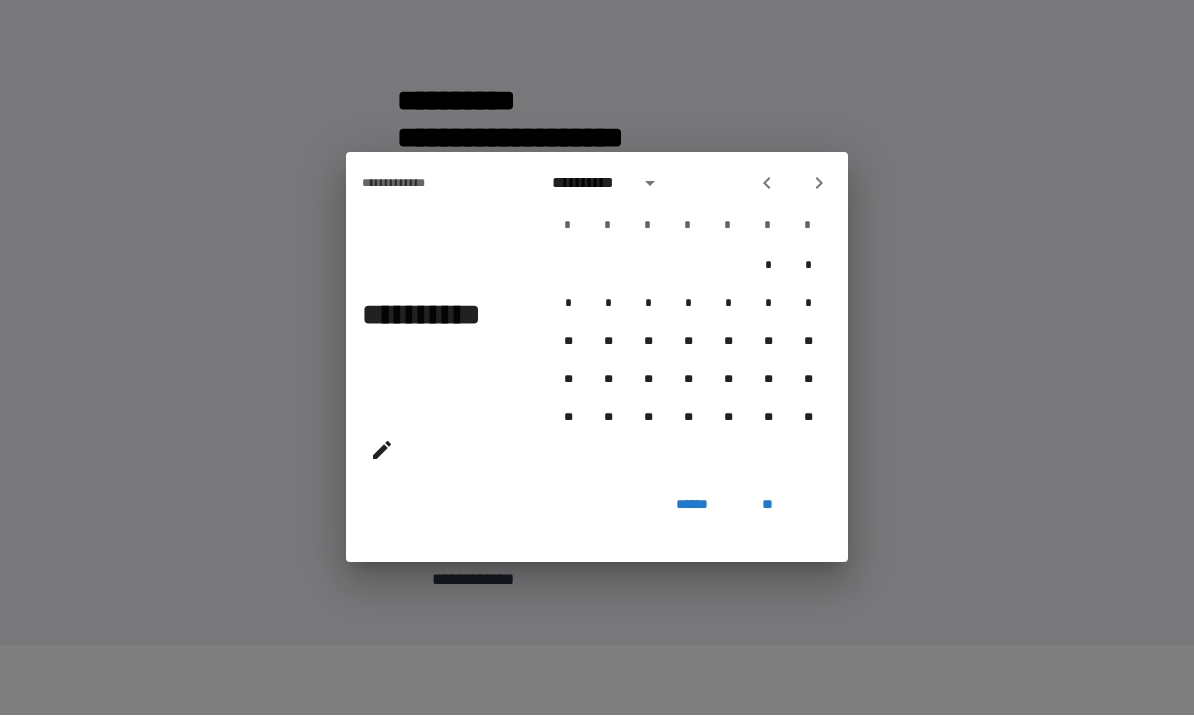 click 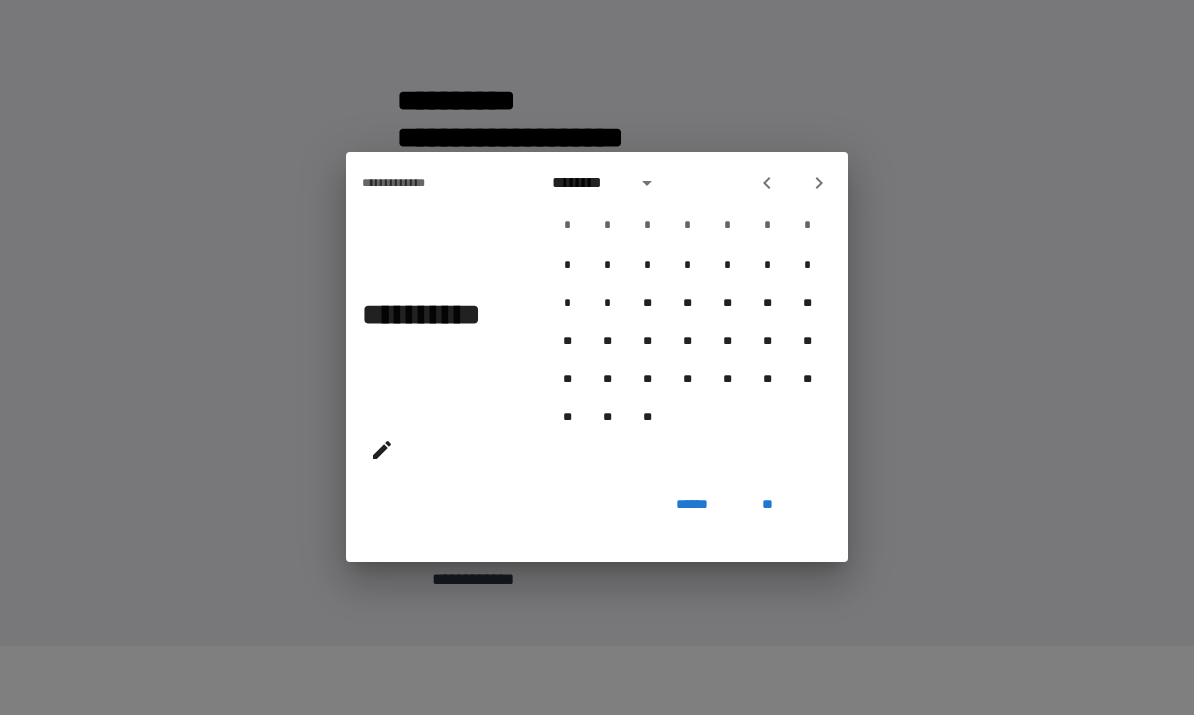 click at bounding box center (819, 184) 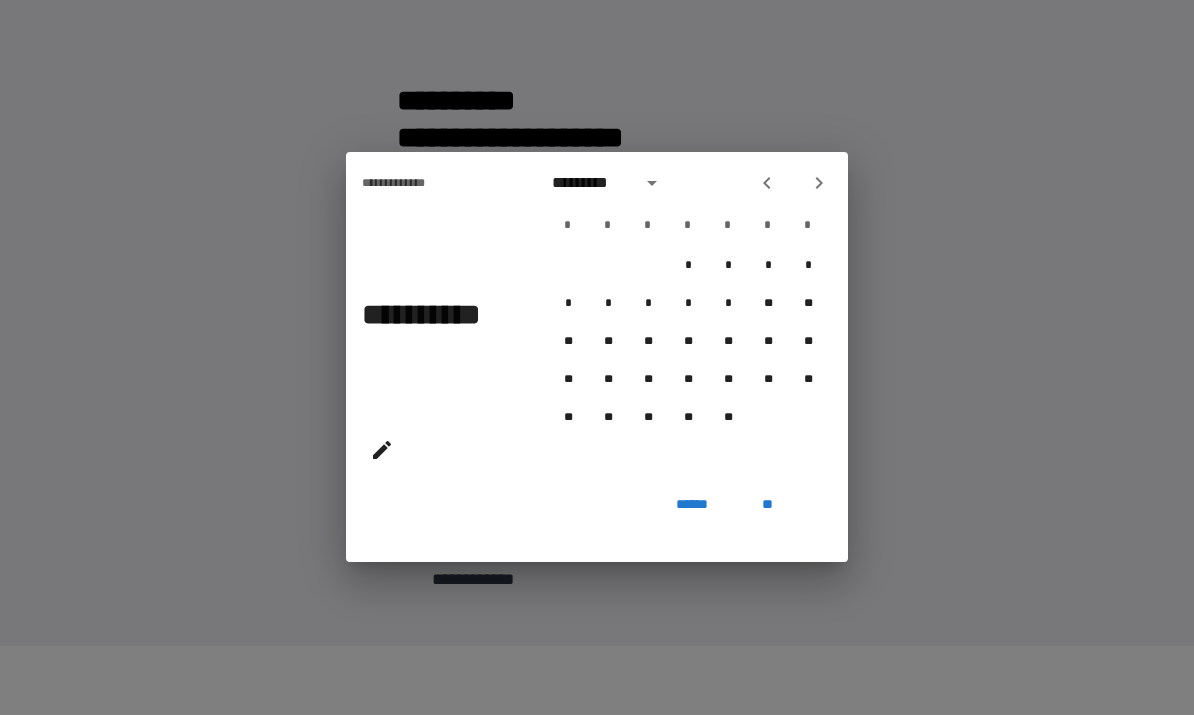 click 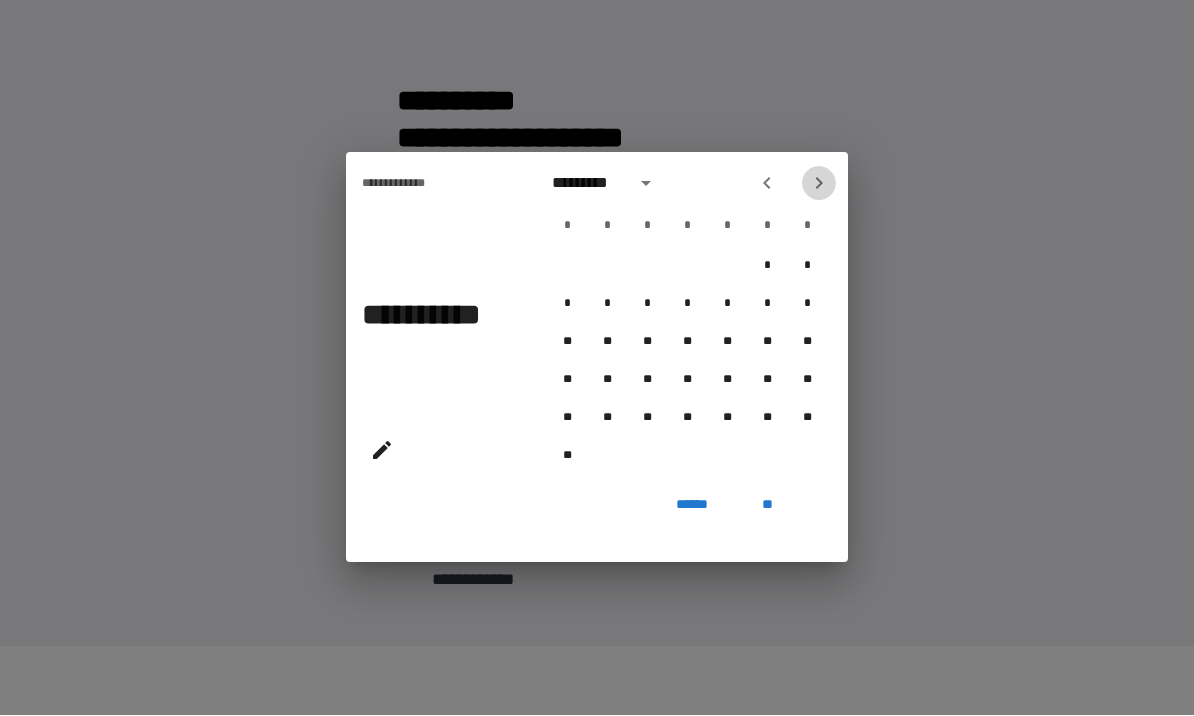 click 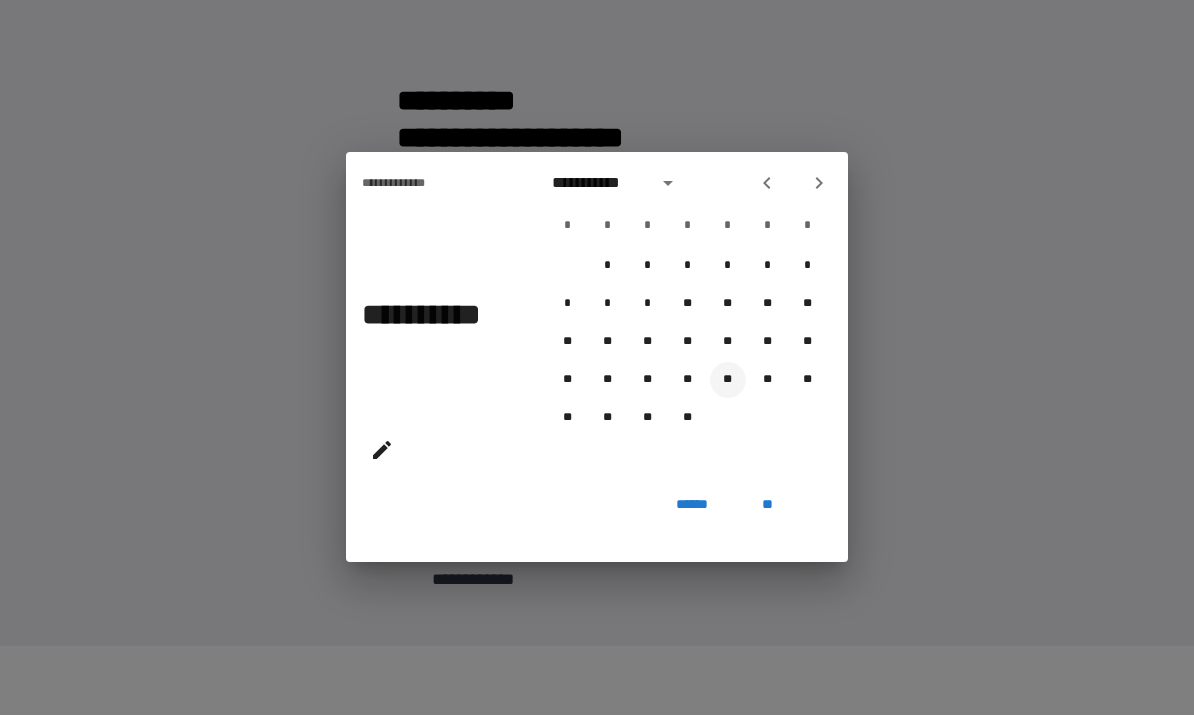 click on "**" at bounding box center [728, 381] 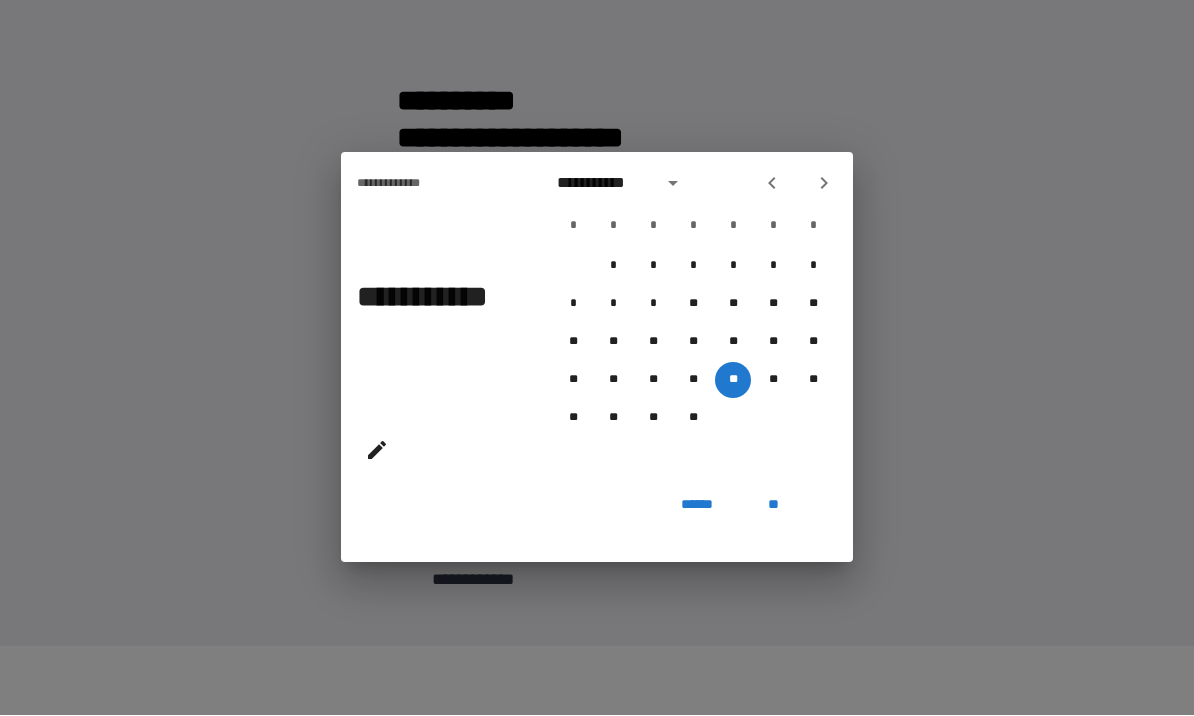 click on "**" at bounding box center [773, 505] 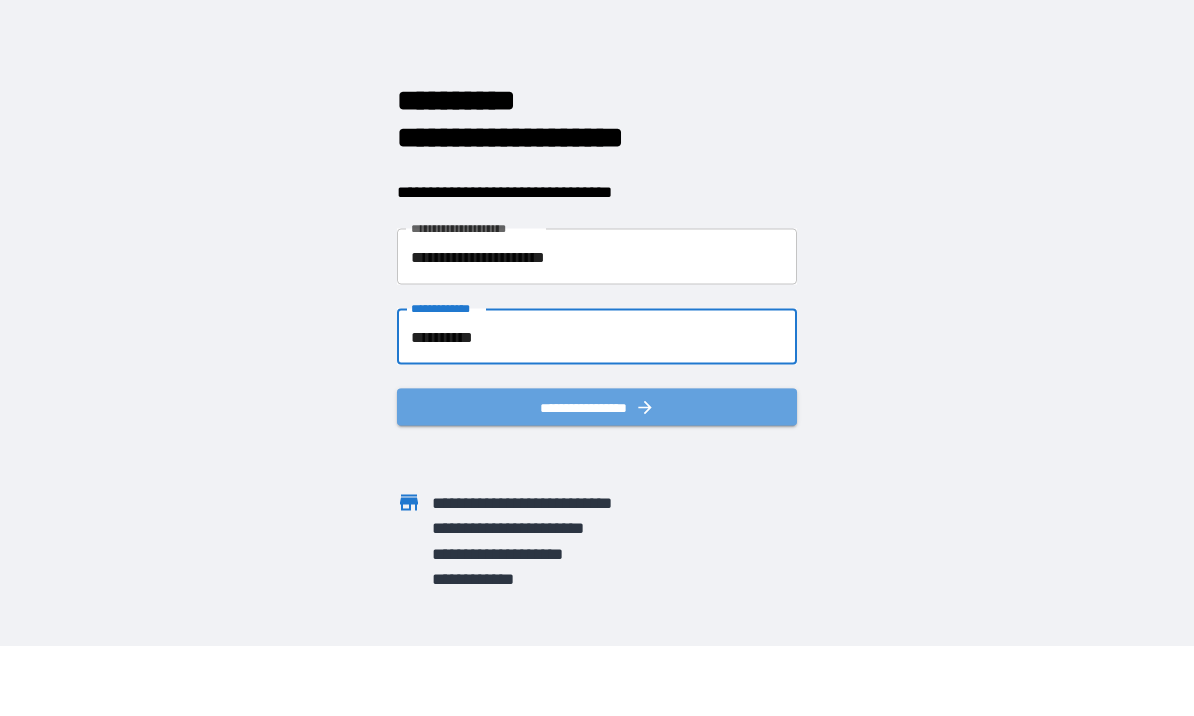 click on "**********" at bounding box center (597, 408) 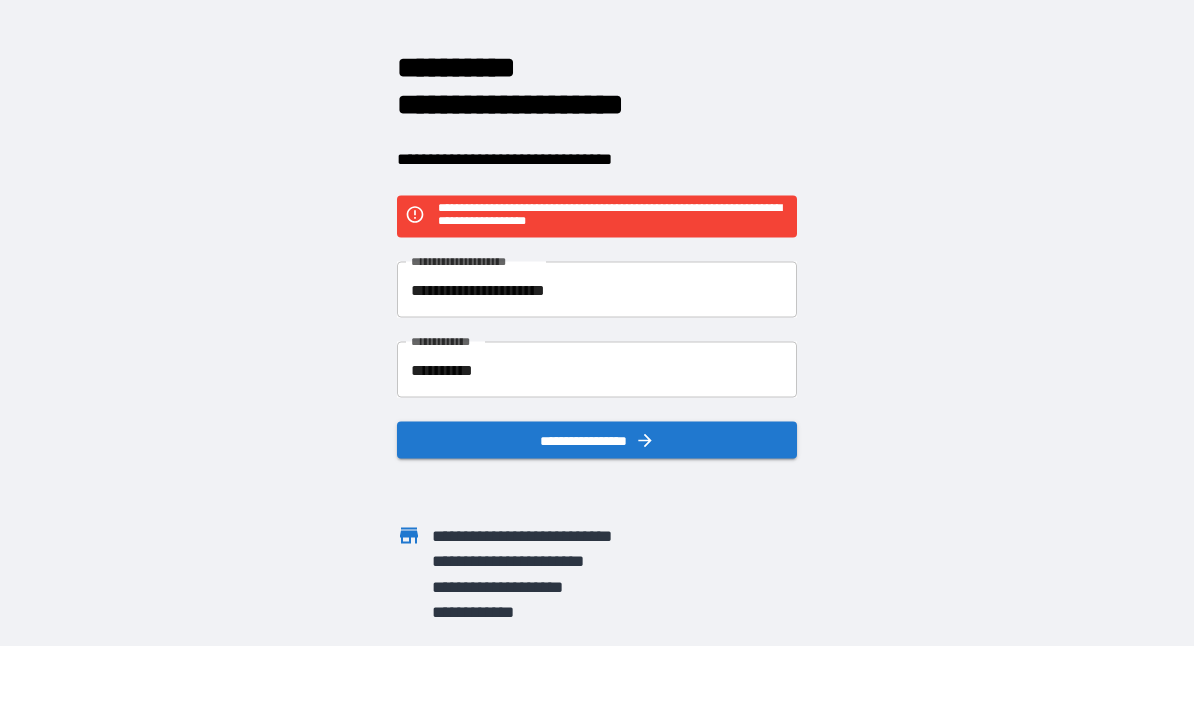 click on "**********" at bounding box center (597, 371) 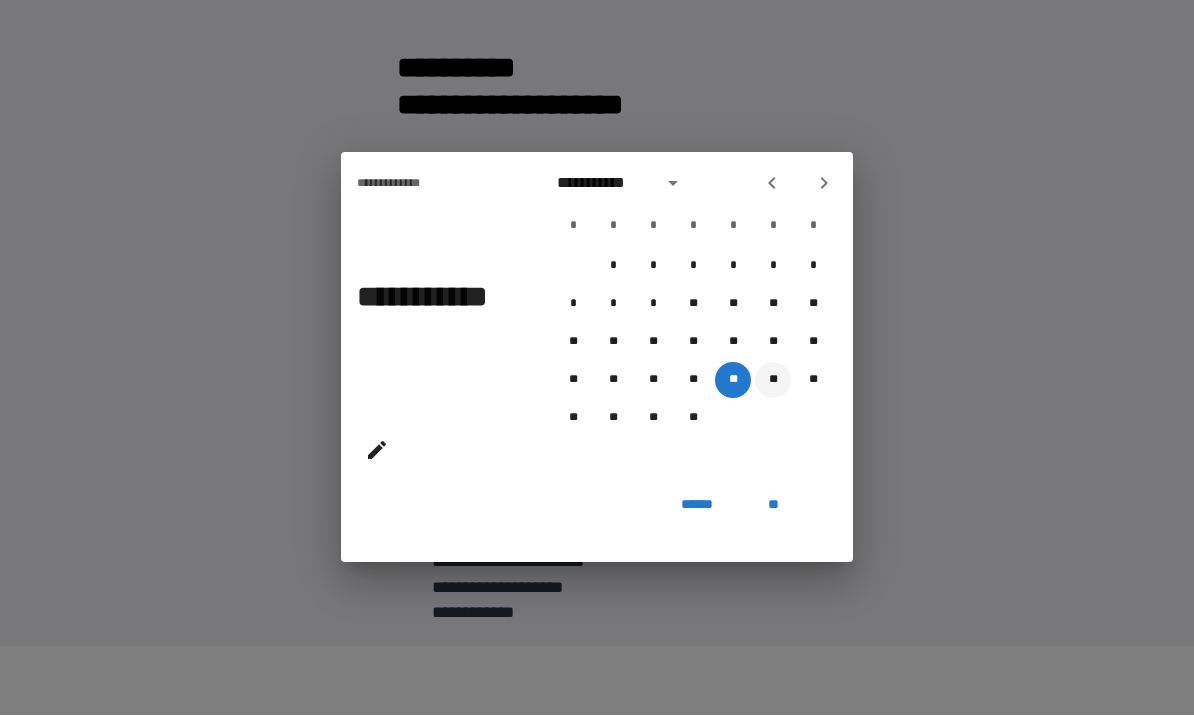 click on "**" at bounding box center (773, 381) 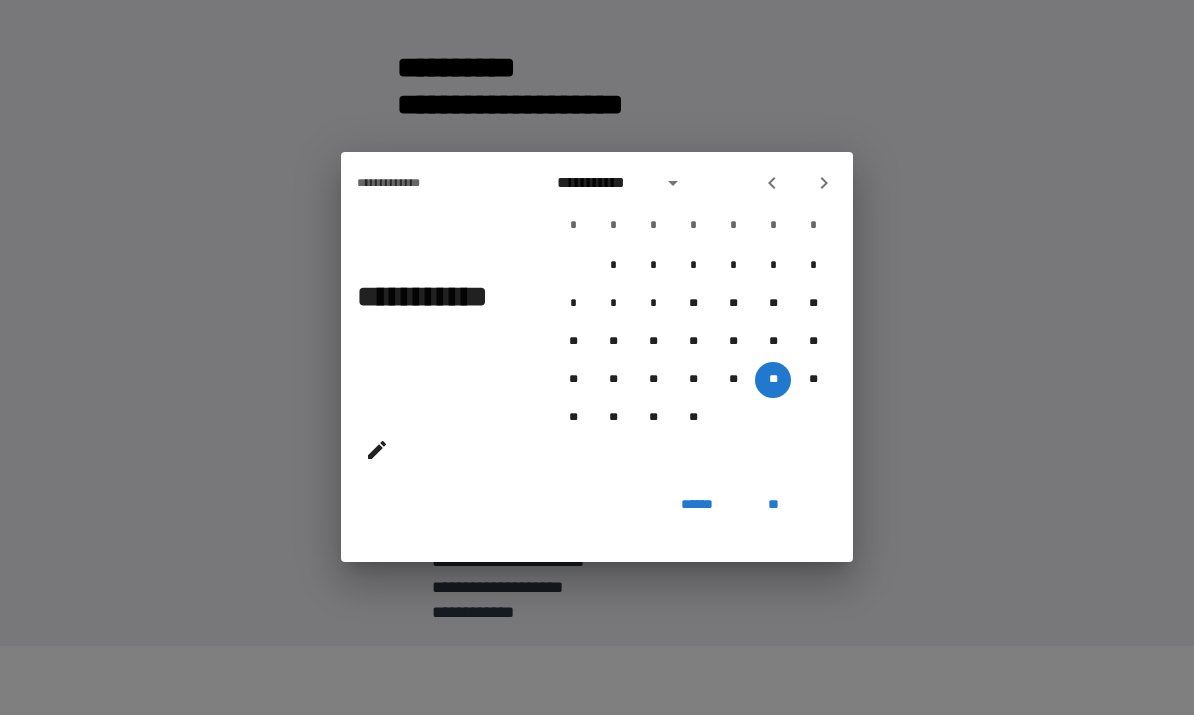 click on "**" at bounding box center (773, 505) 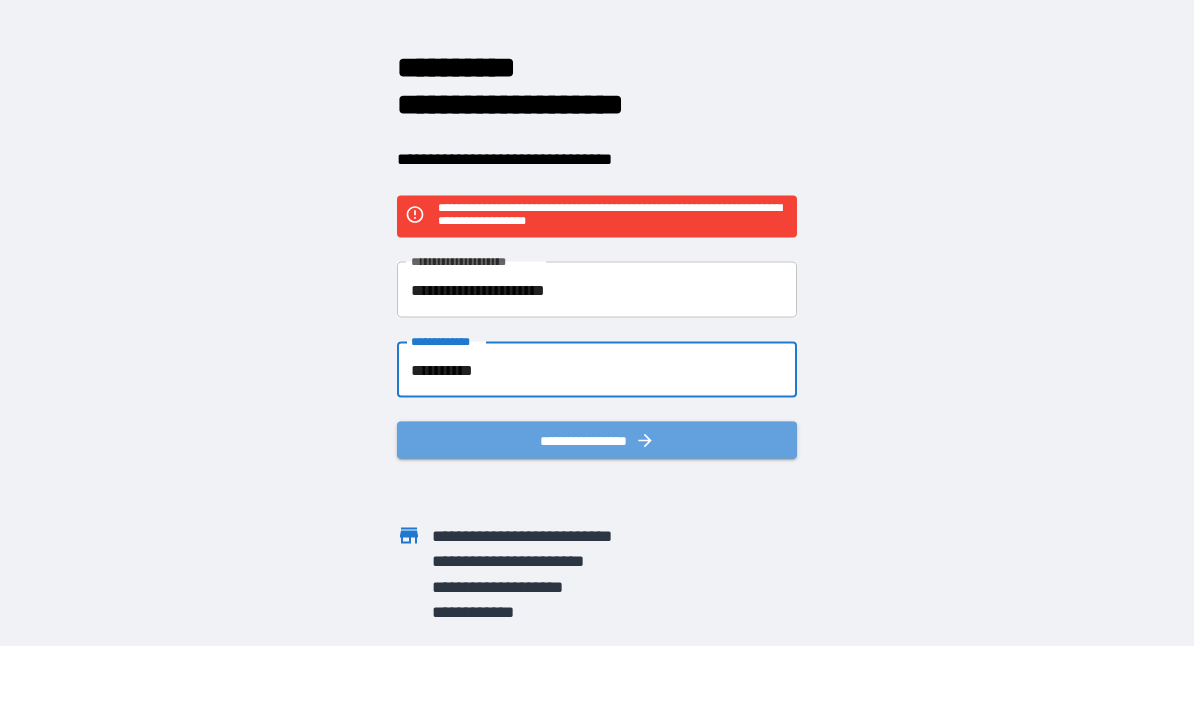 click on "**********" at bounding box center [597, 441] 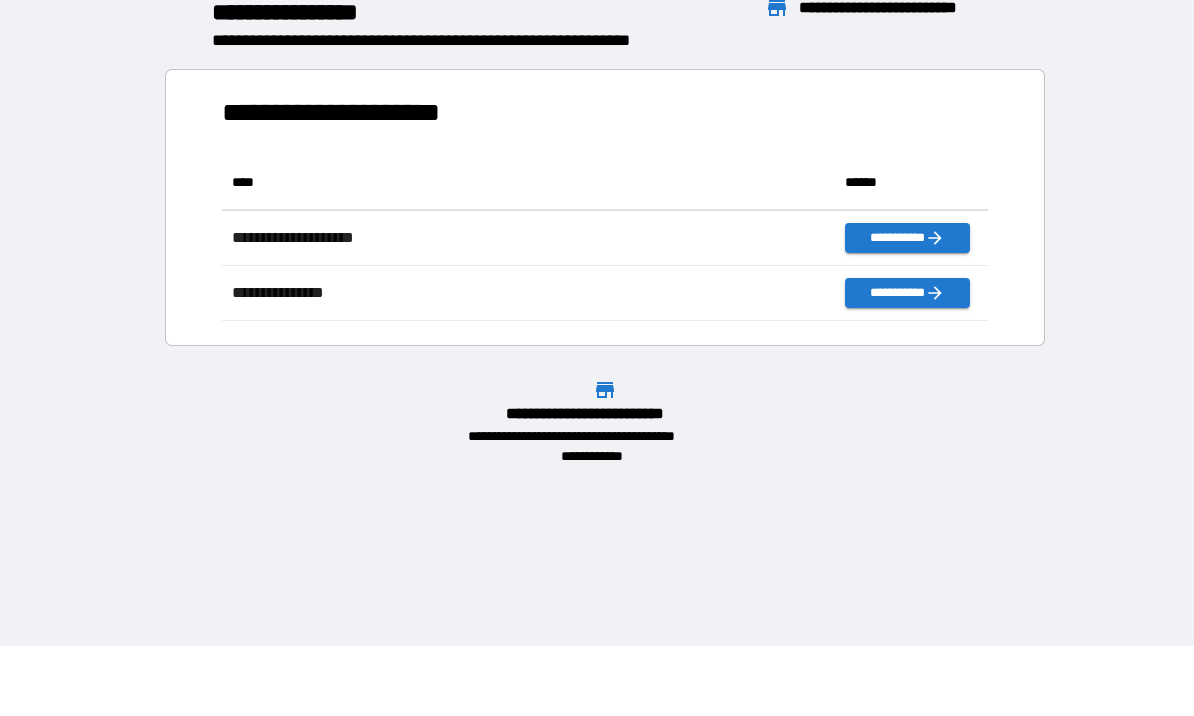 scroll, scrollTop: 1, scrollLeft: 1, axis: both 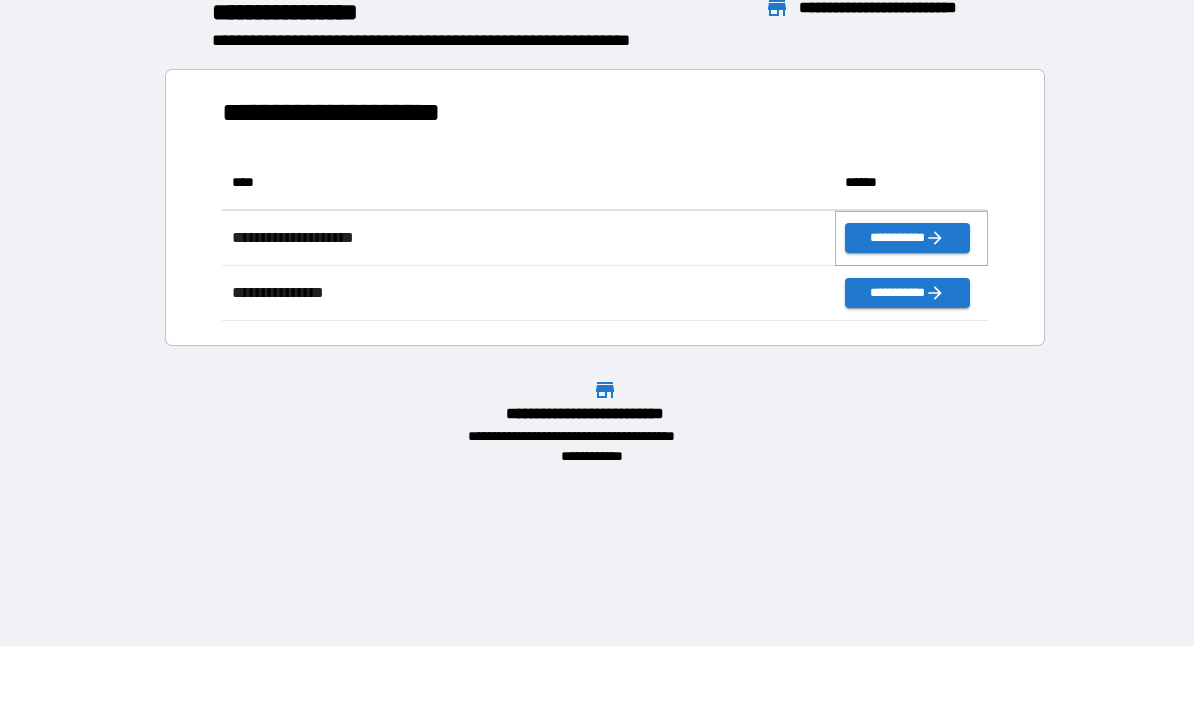 click on "**********" at bounding box center [907, 239] 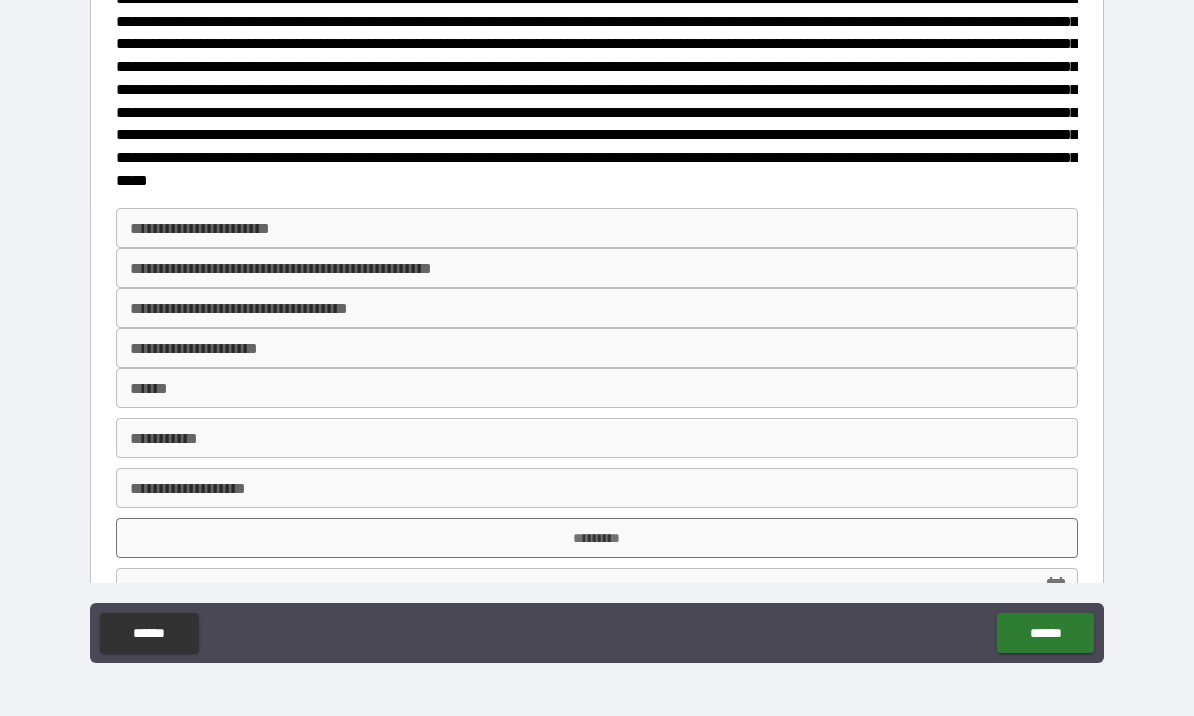 scroll, scrollTop: 4, scrollLeft: 0, axis: vertical 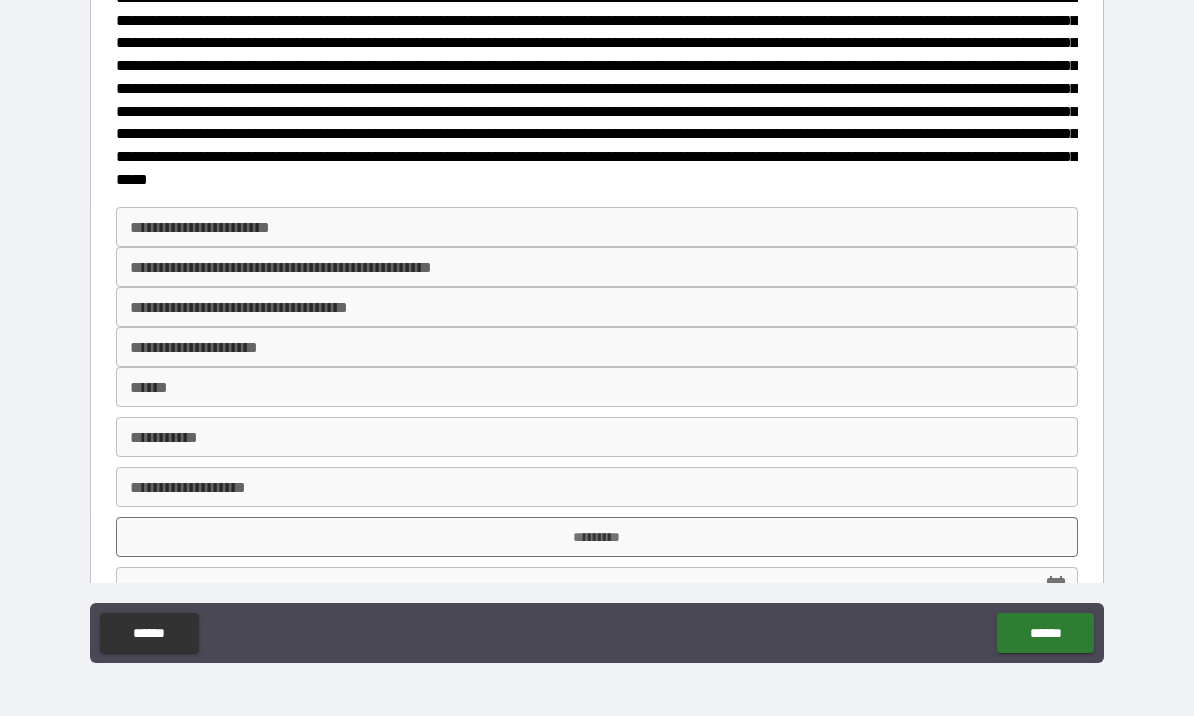 click on "**********" at bounding box center [597, 347] 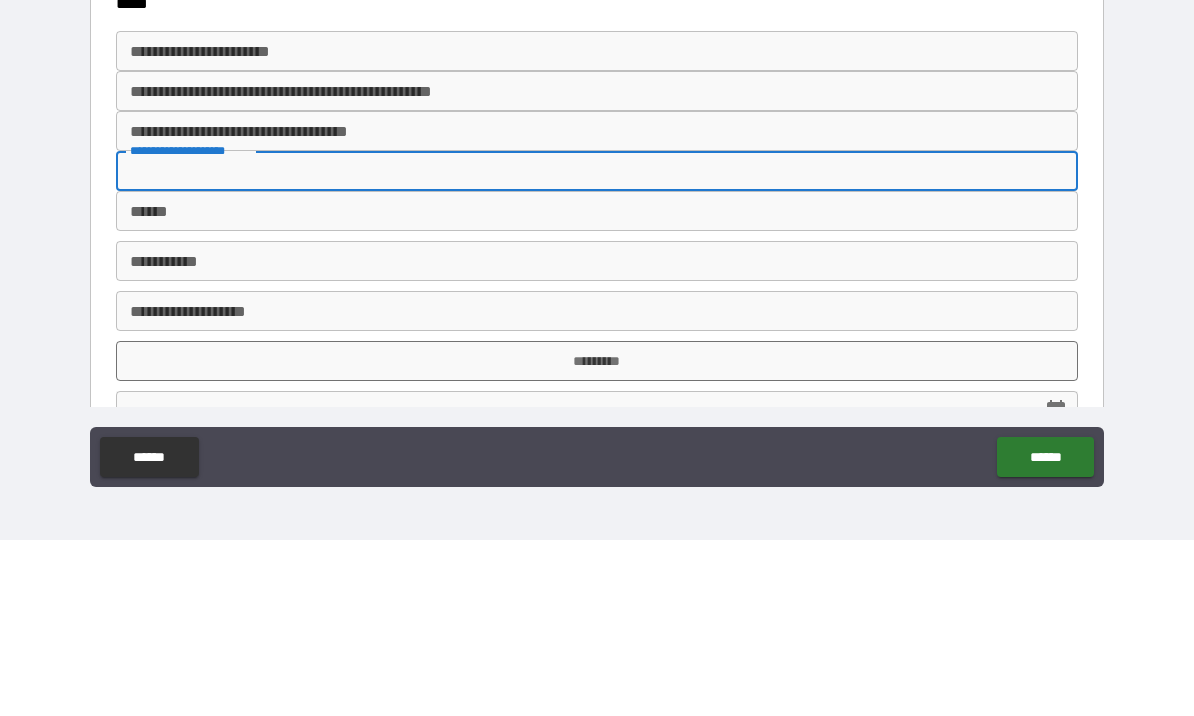 type on "**********" 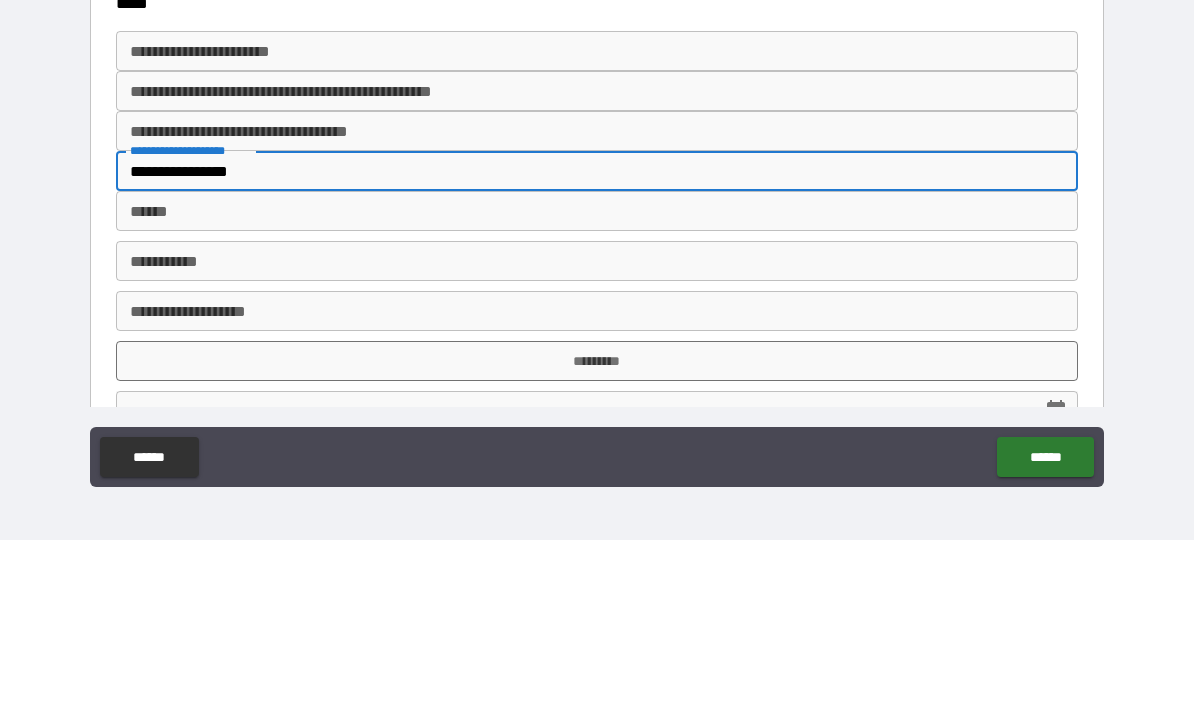 type on "***" 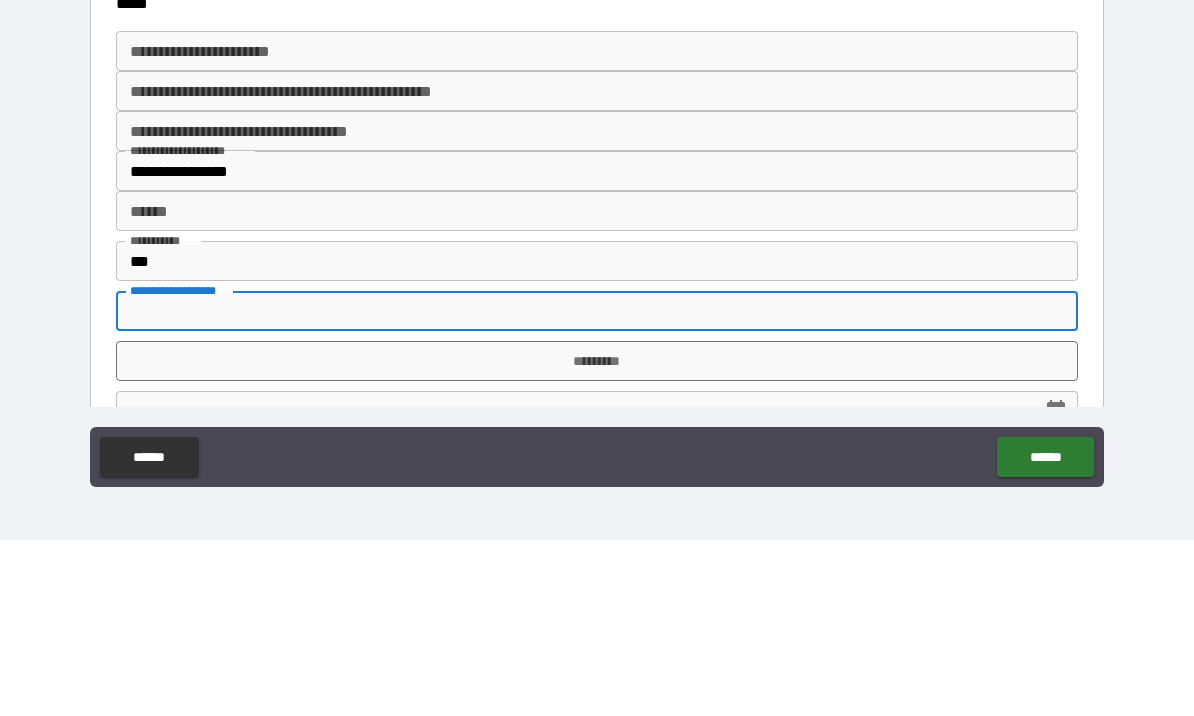 click on "**********" at bounding box center [597, 227] 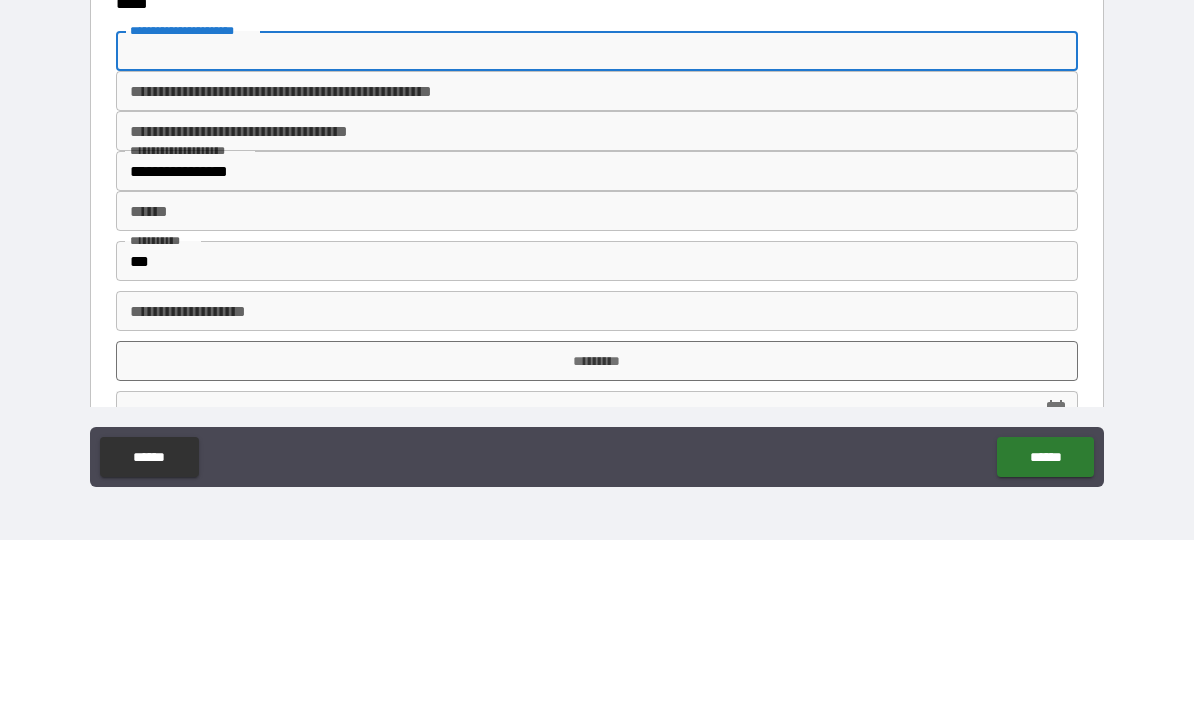 type on "**********" 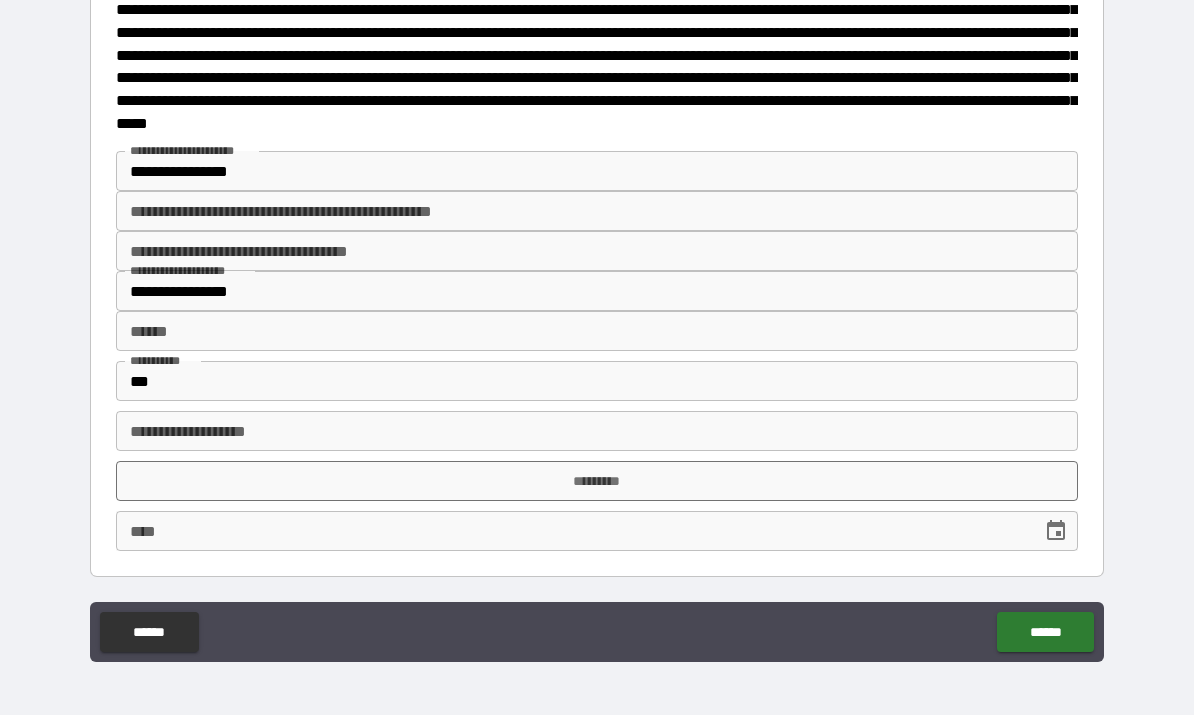 scroll, scrollTop: 59, scrollLeft: 0, axis: vertical 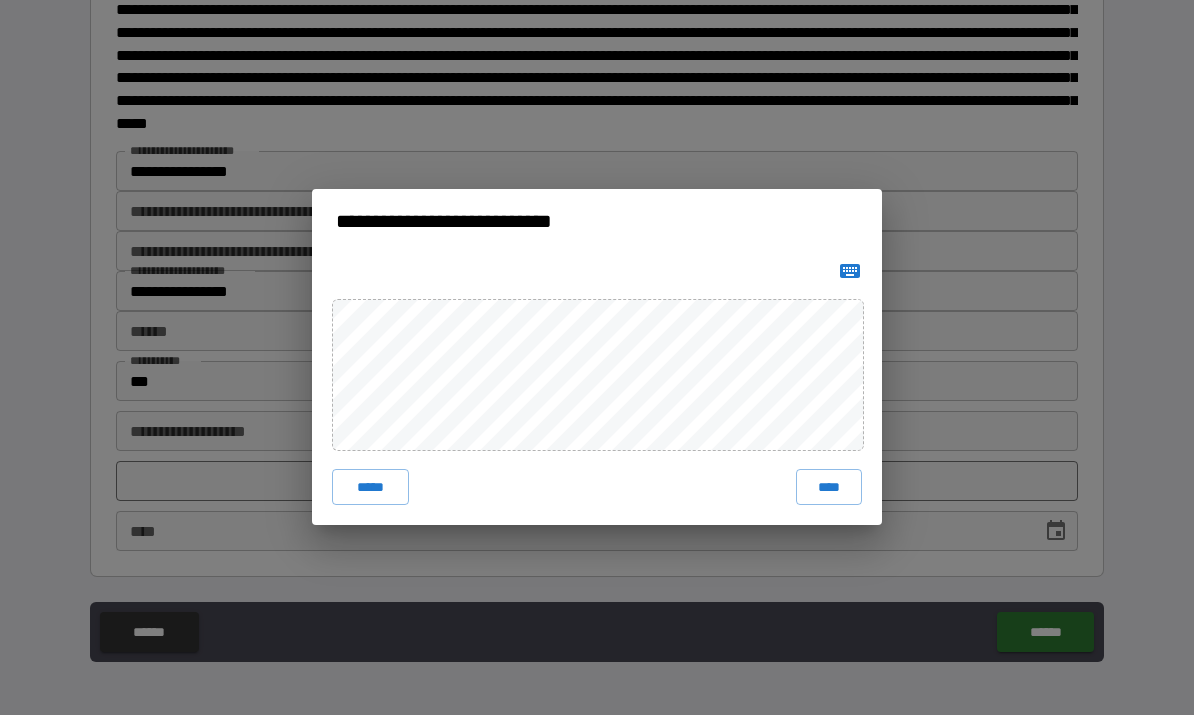 click on "****" at bounding box center [829, 488] 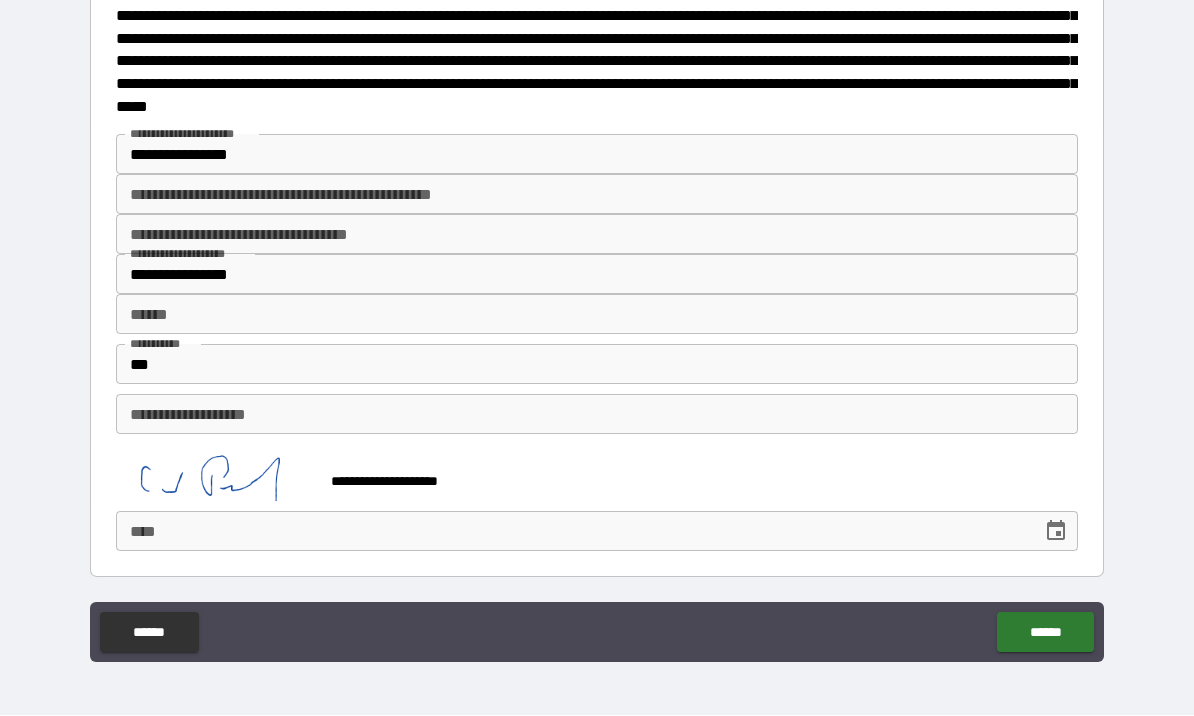 scroll, scrollTop: 76, scrollLeft: 0, axis: vertical 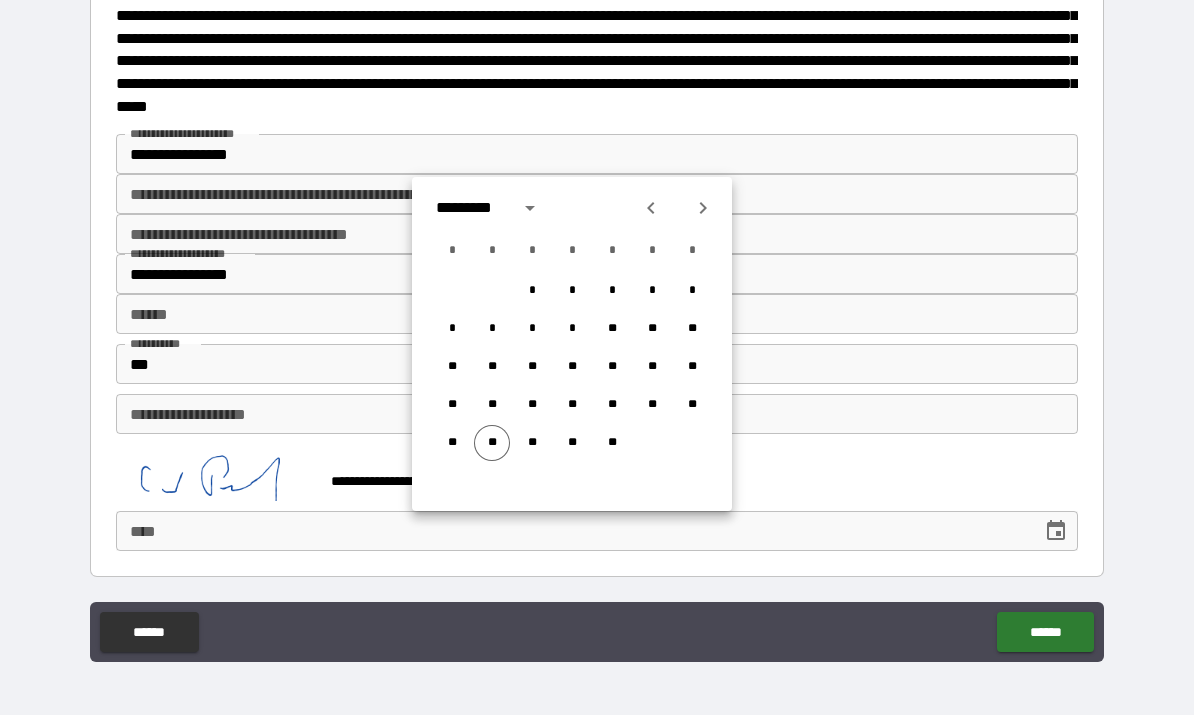 click on "**" at bounding box center [492, 444] 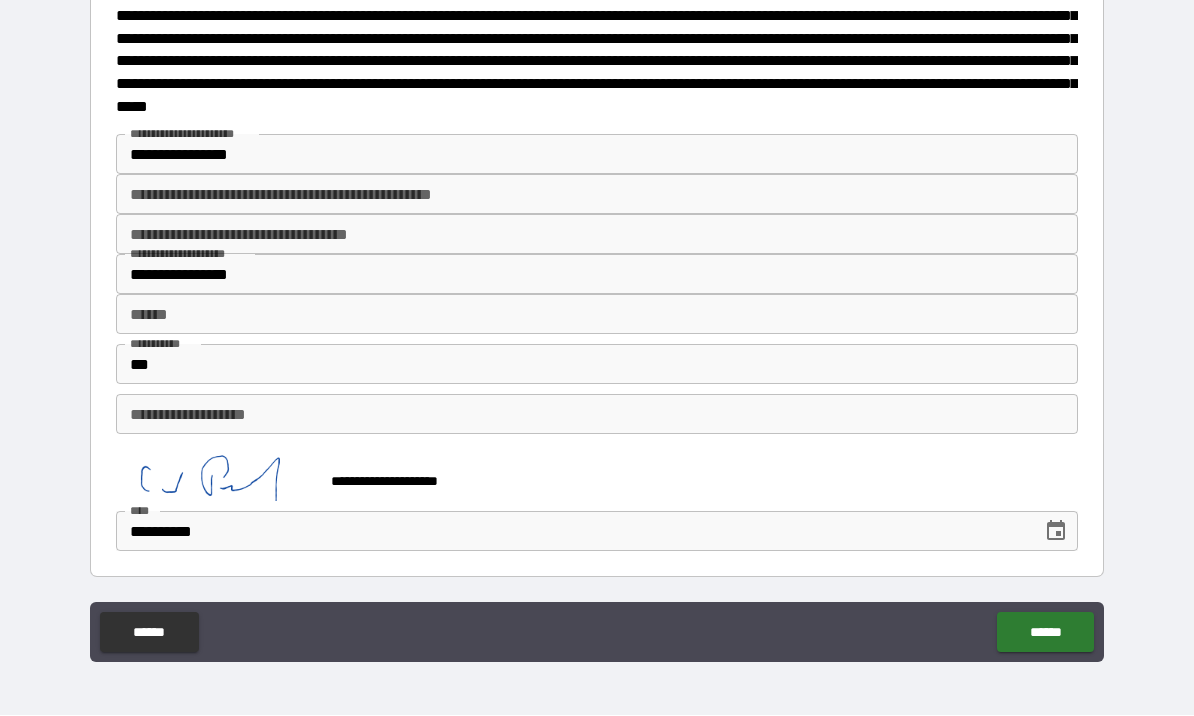 click on "******" at bounding box center (1045, 633) 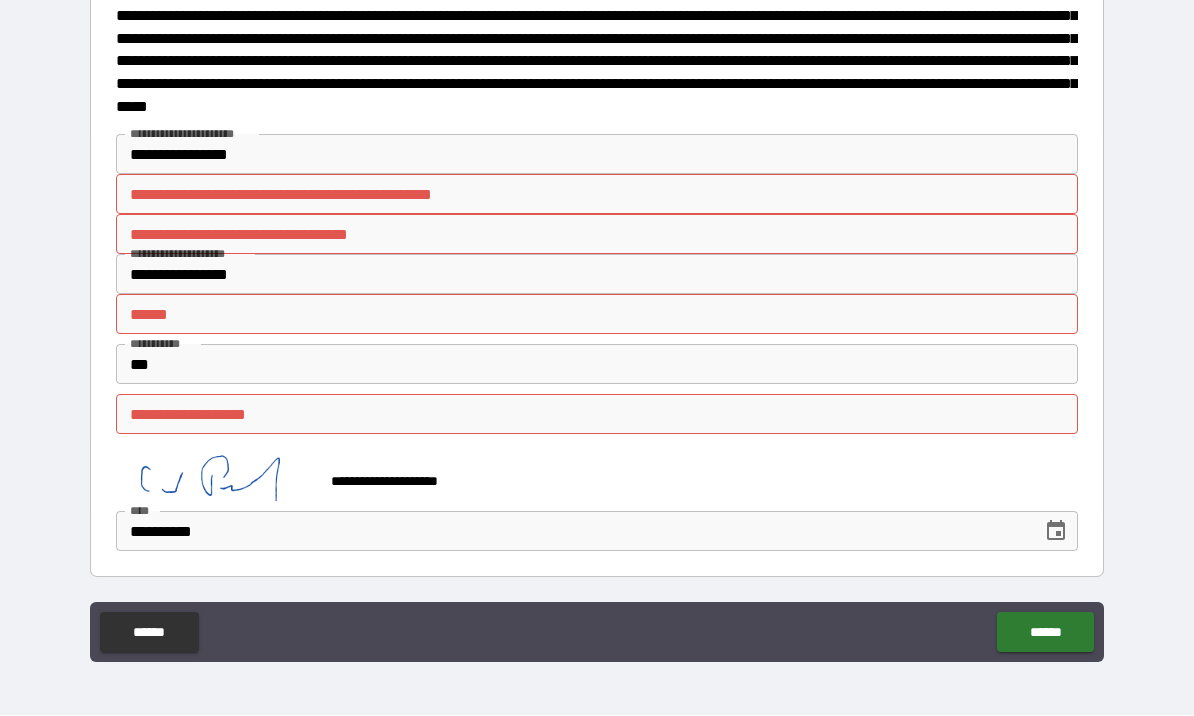click on "**********" at bounding box center [597, 235] 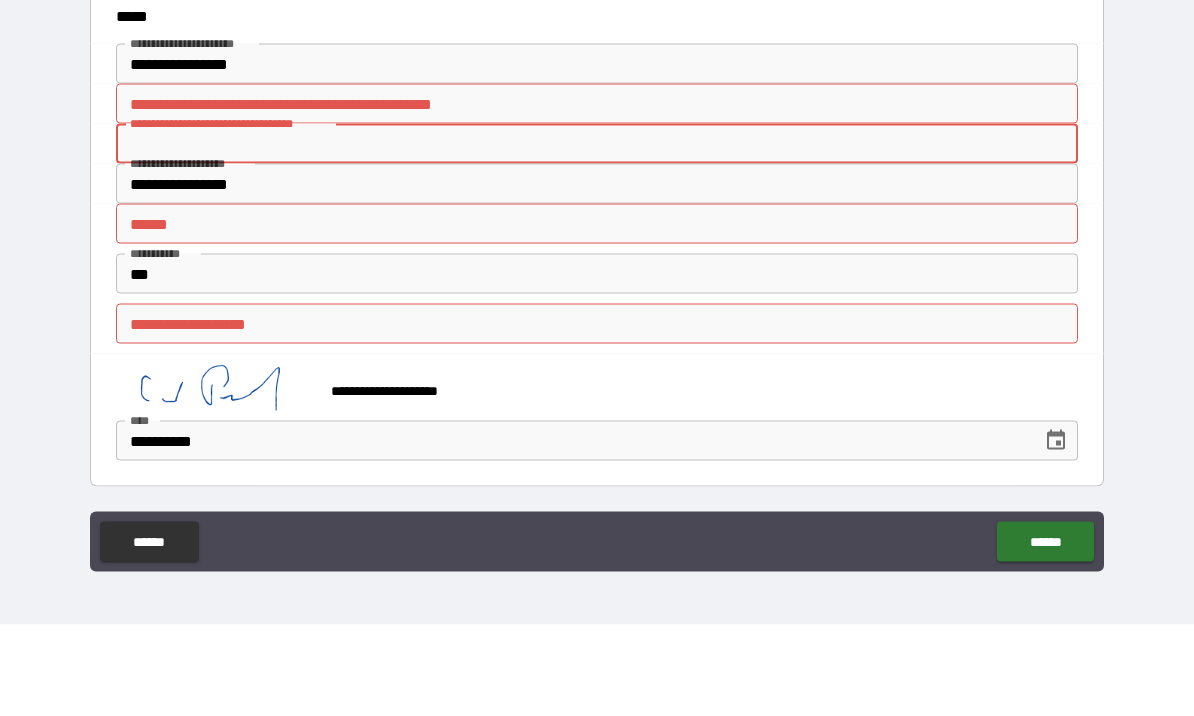 type on "**********" 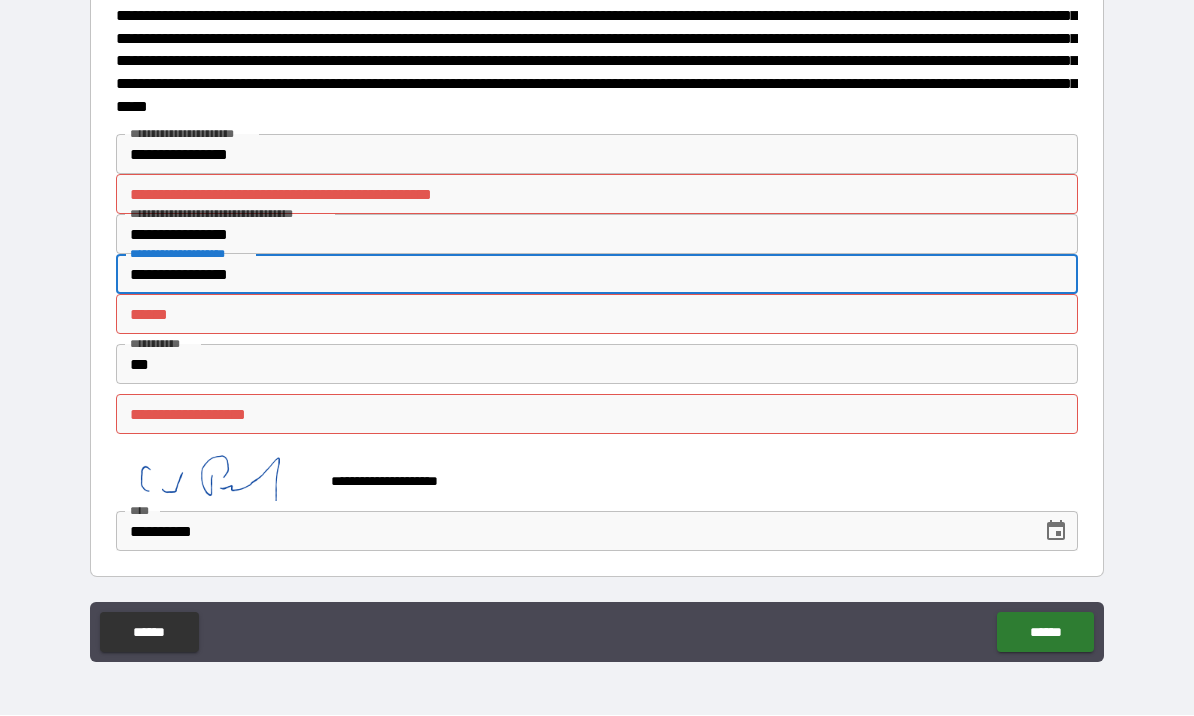 click on "******" at bounding box center [1045, 633] 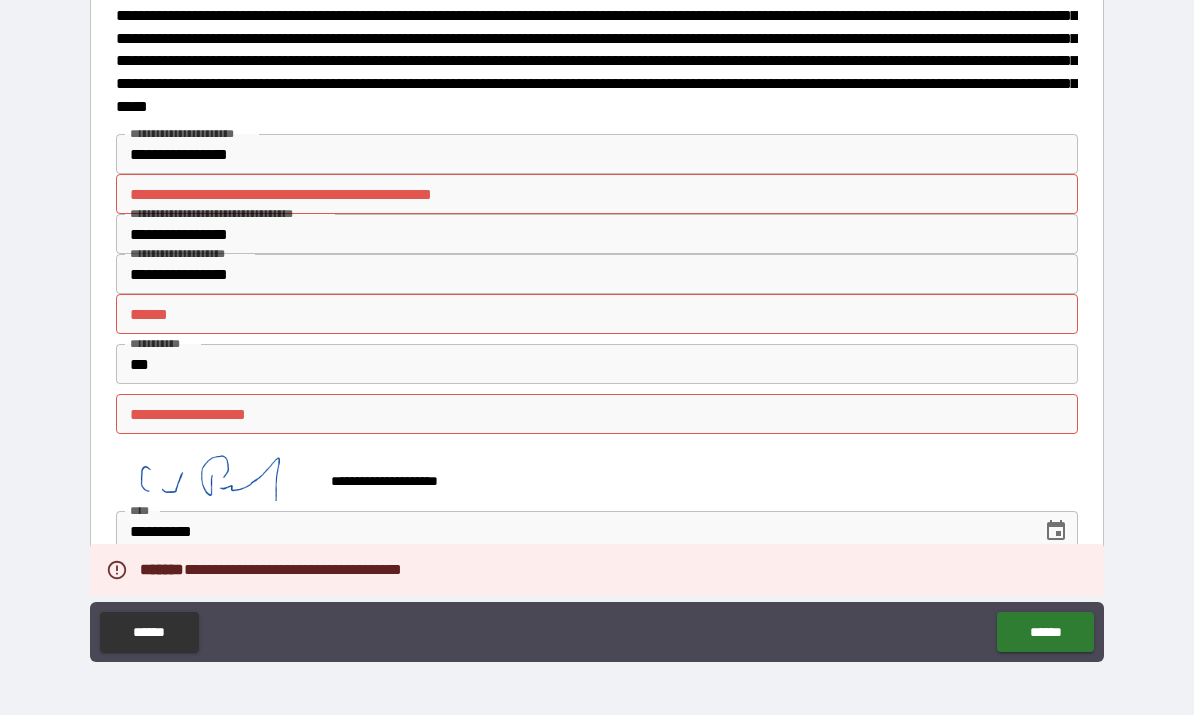 click on "**********" at bounding box center (597, 415) 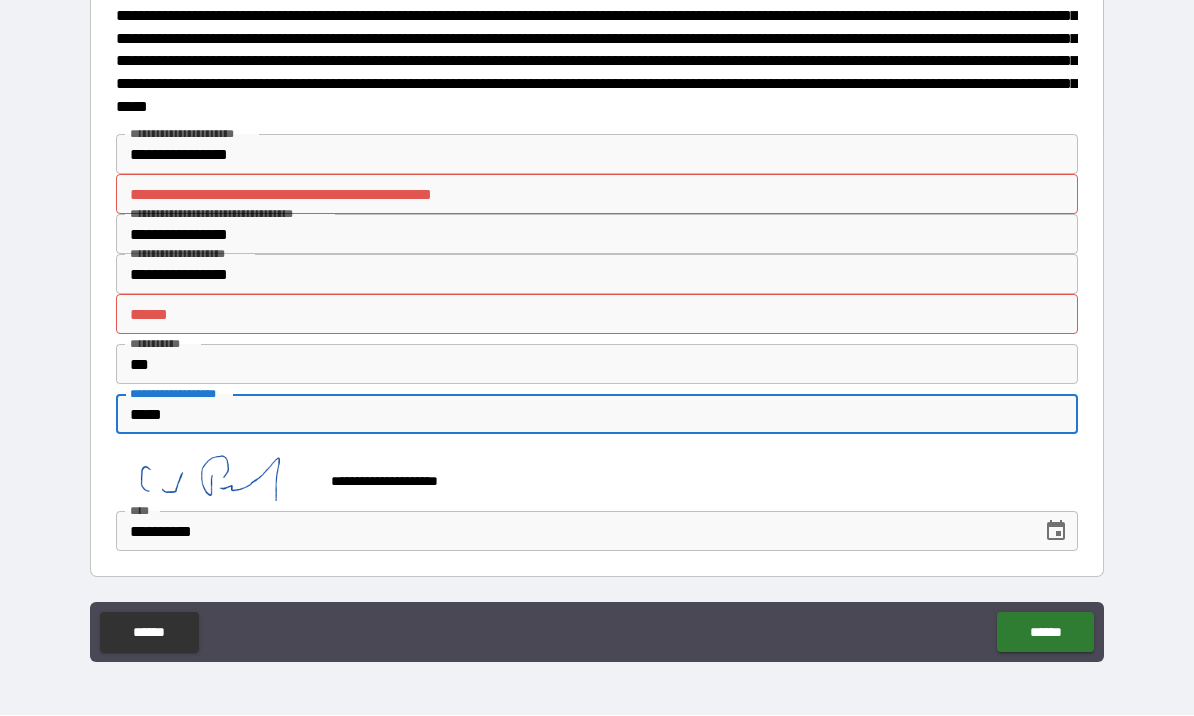 type on "*****" 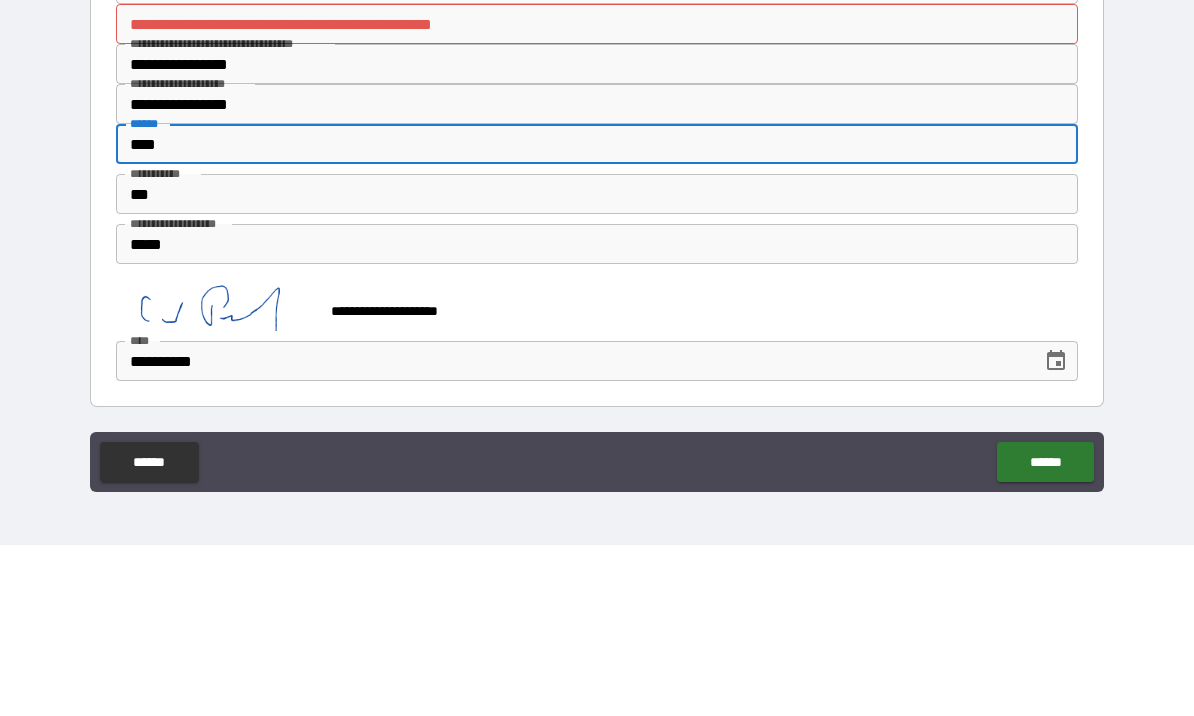 type on "****" 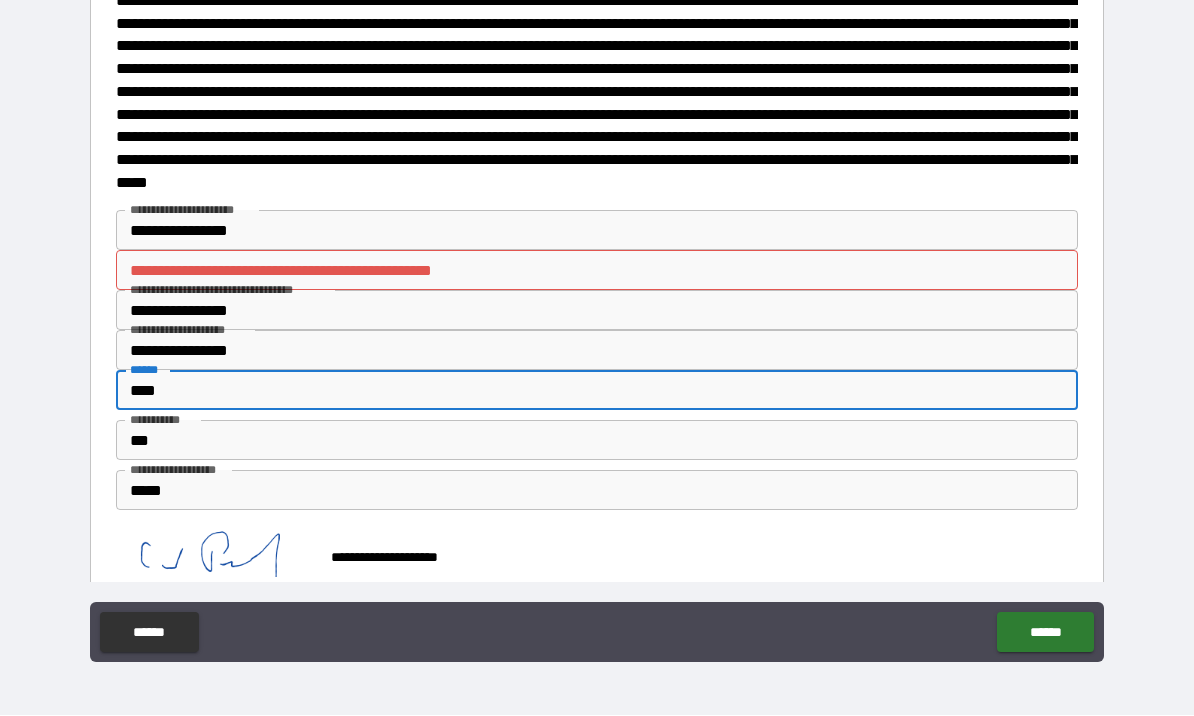scroll, scrollTop: 0, scrollLeft: 0, axis: both 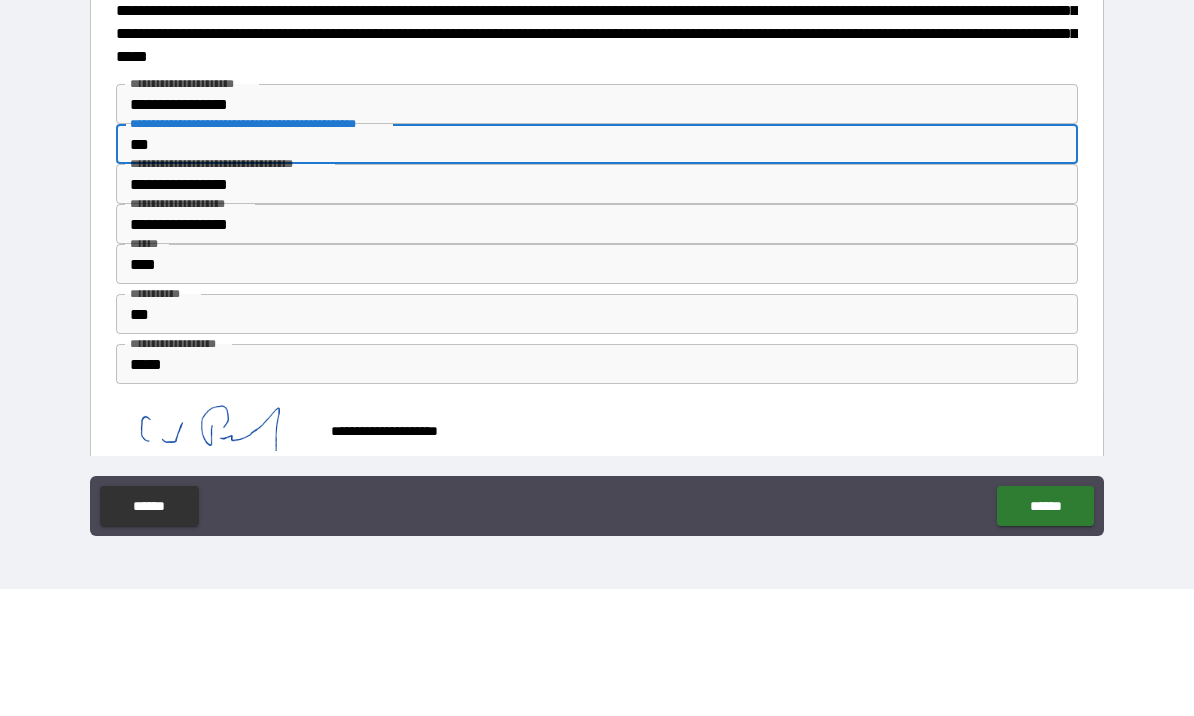 type on "****" 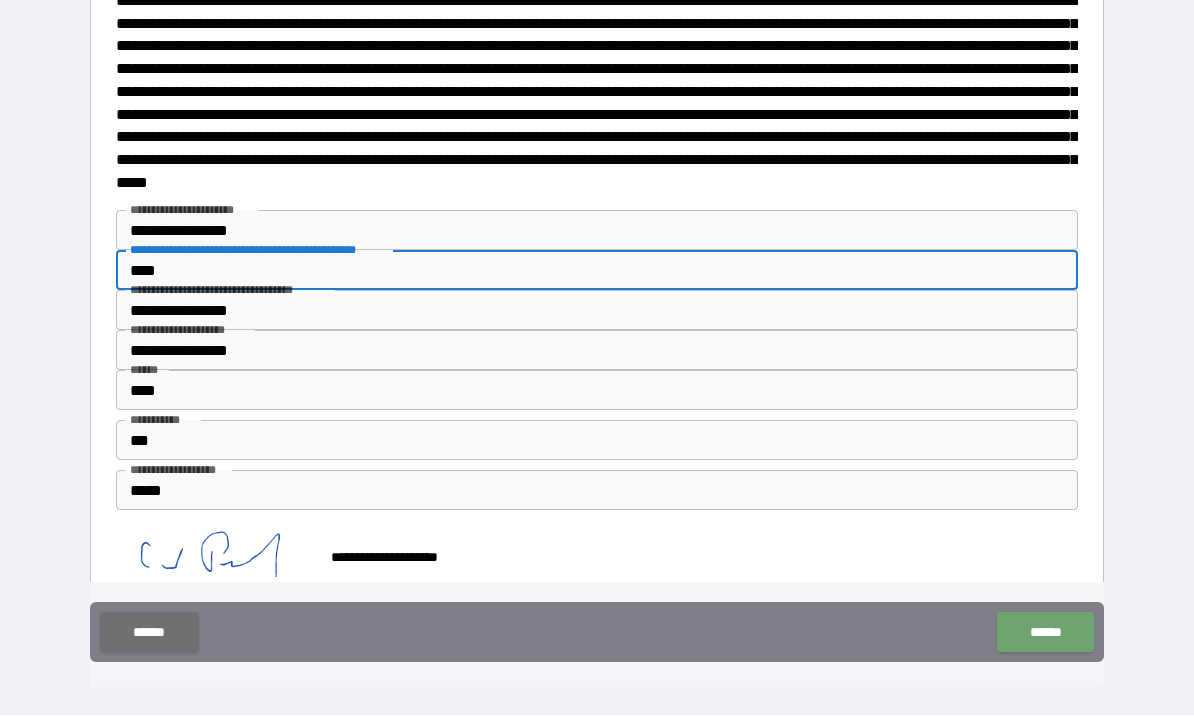 click on "******" at bounding box center (1045, 633) 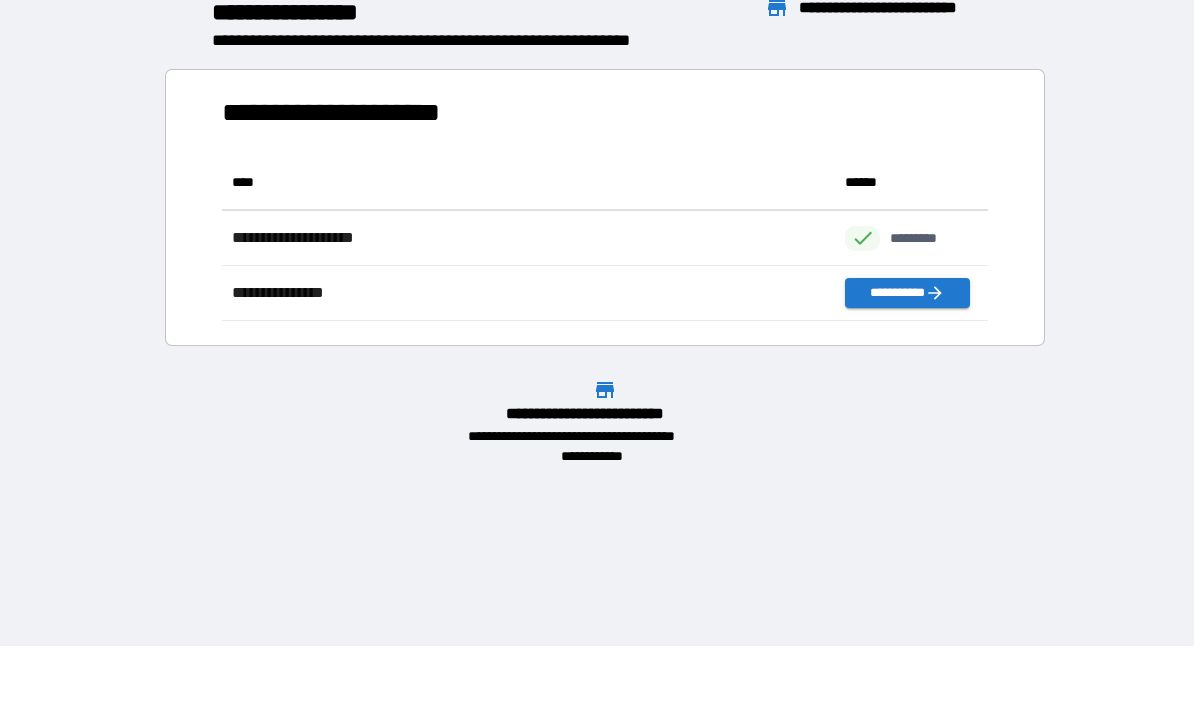 scroll, scrollTop: 1, scrollLeft: 1, axis: both 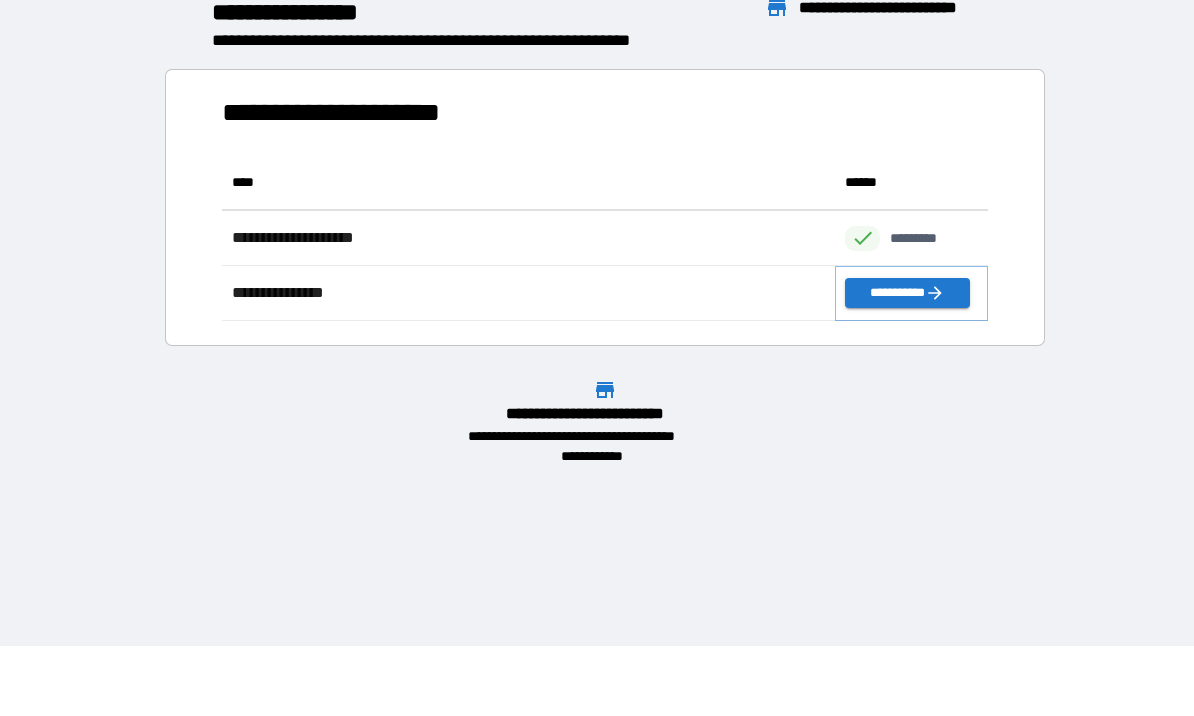 click on "**********" at bounding box center [907, 294] 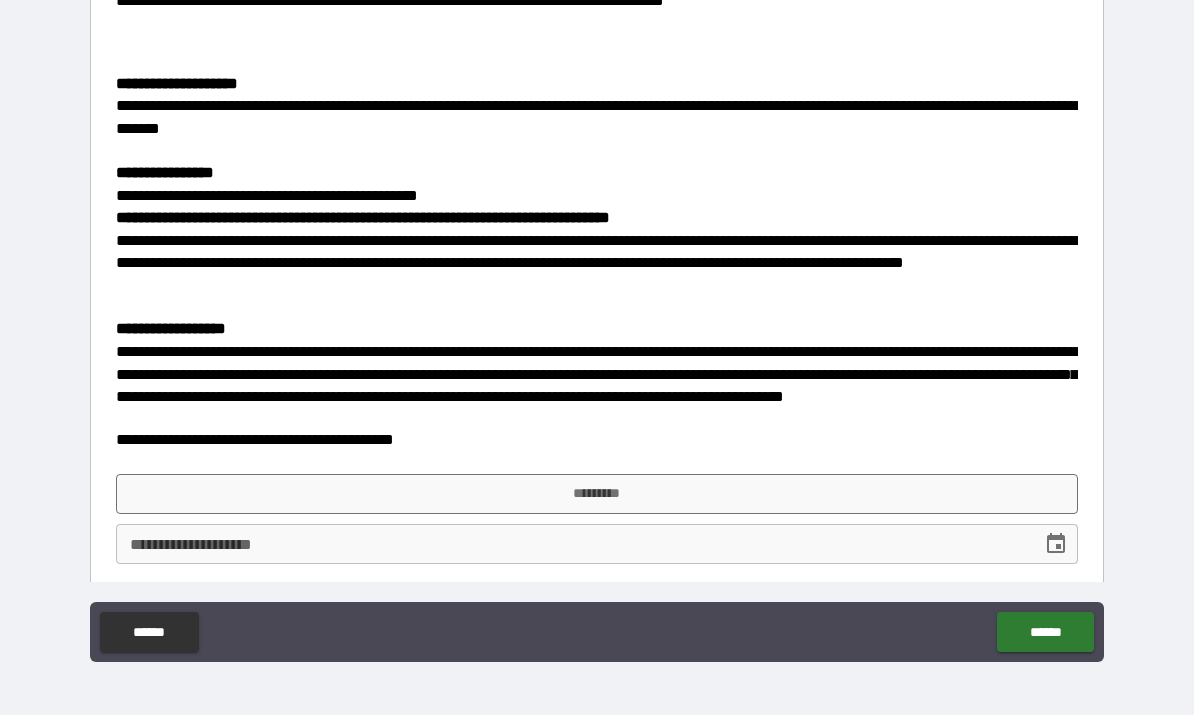 scroll, scrollTop: 1005, scrollLeft: 0, axis: vertical 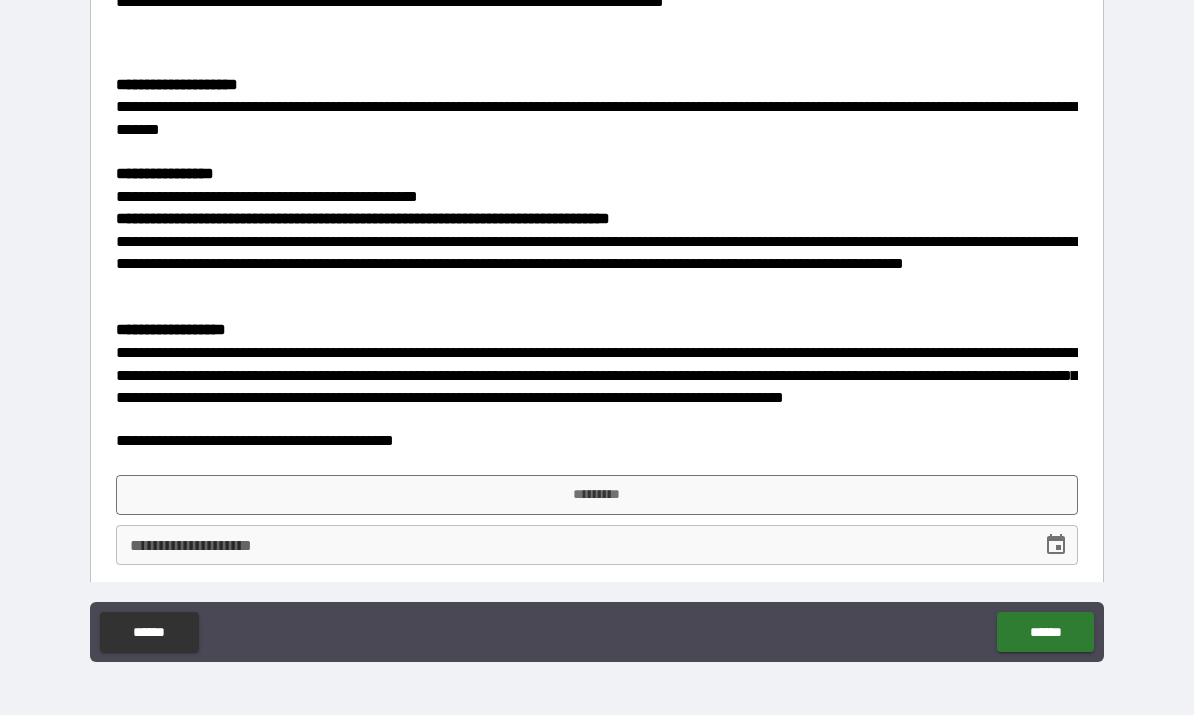 click on "*********" at bounding box center [597, 496] 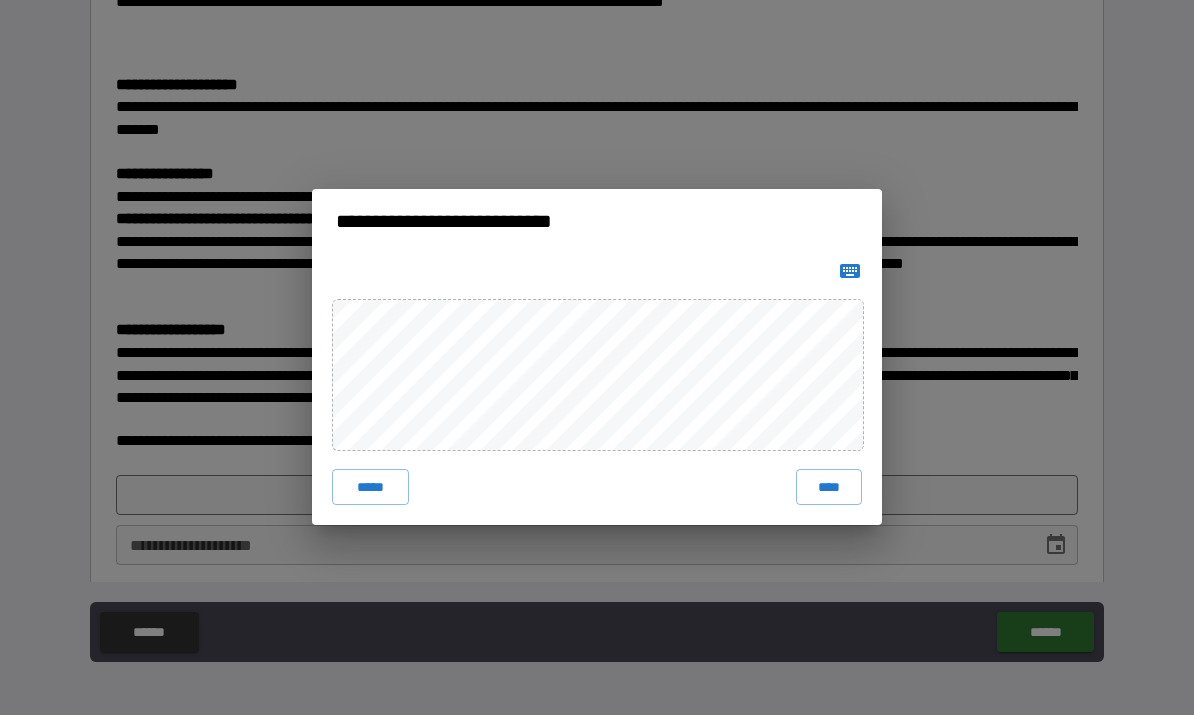 click on "****" at bounding box center [829, 488] 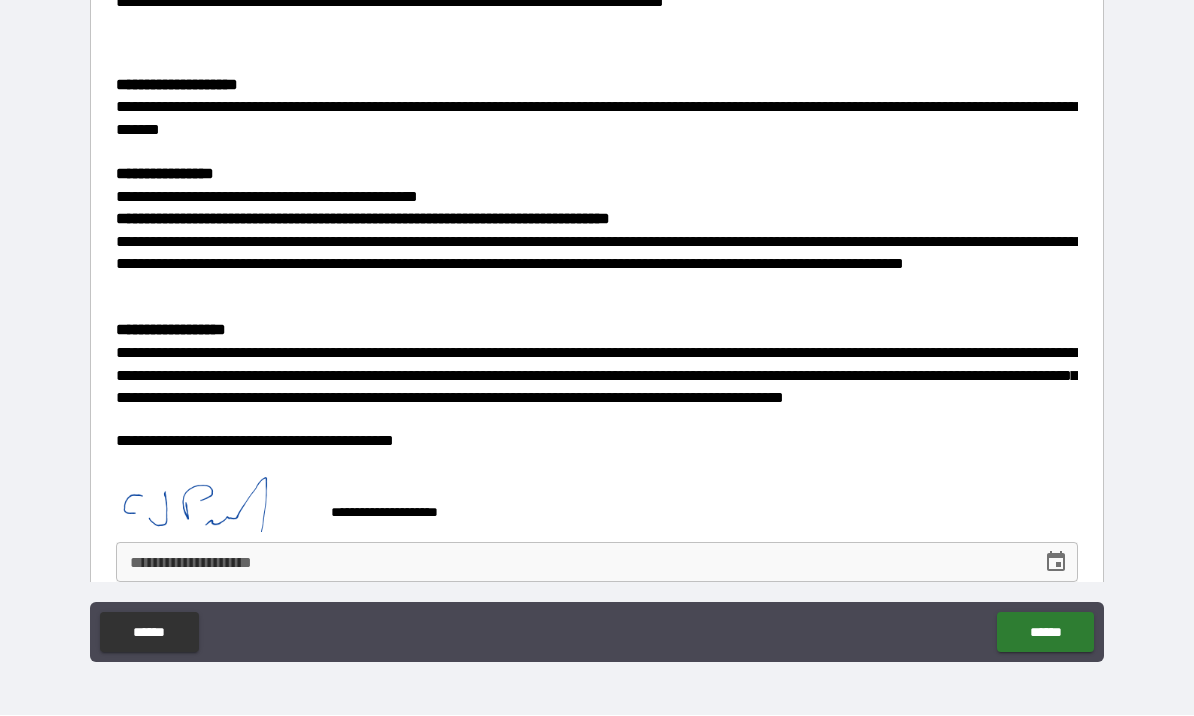 scroll, scrollTop: 995, scrollLeft: 0, axis: vertical 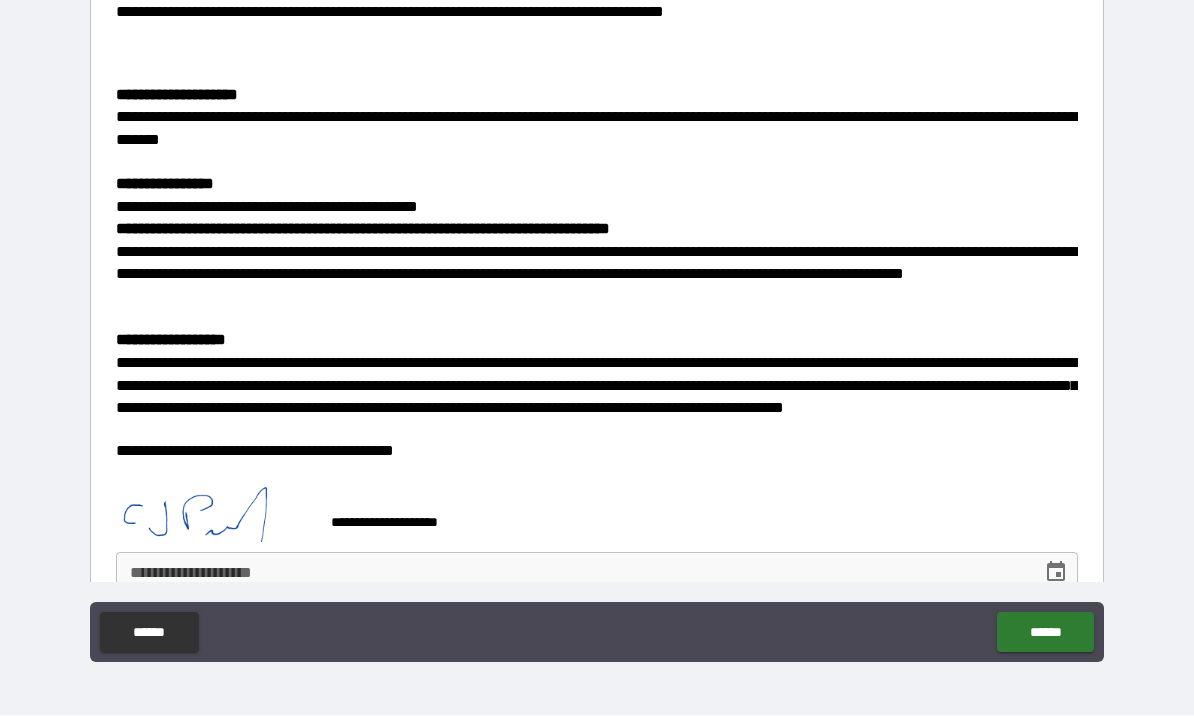 click at bounding box center [1056, 573] 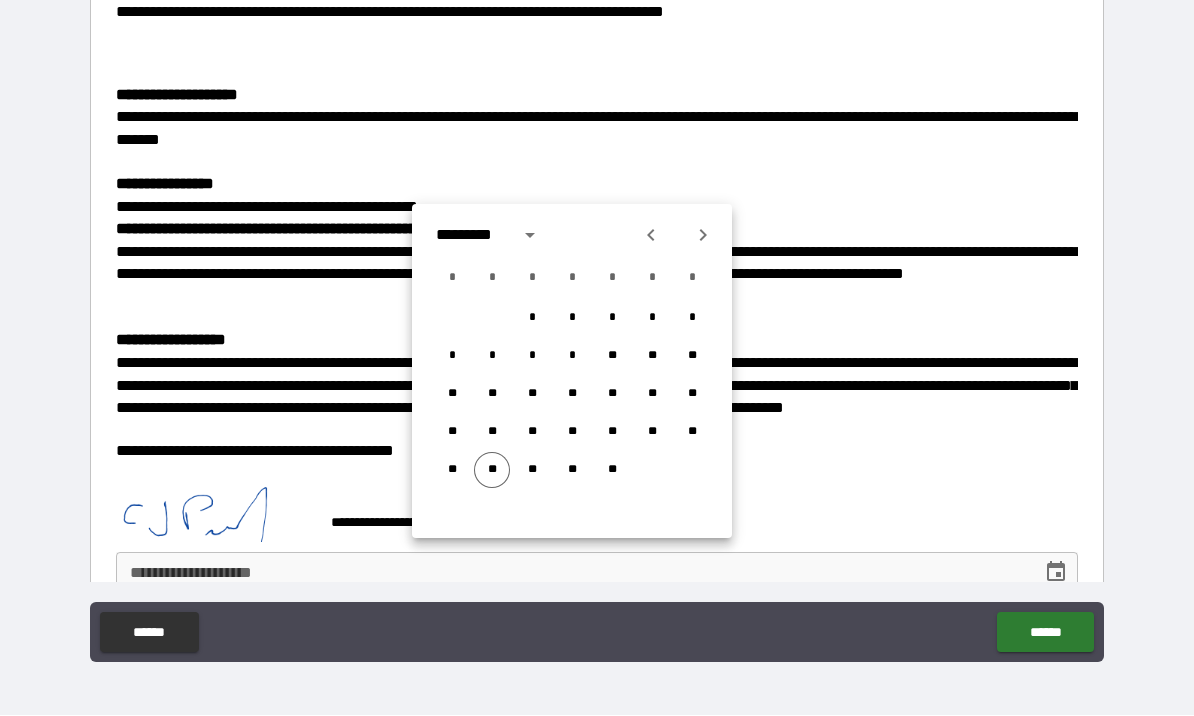 click on "**" at bounding box center [492, 471] 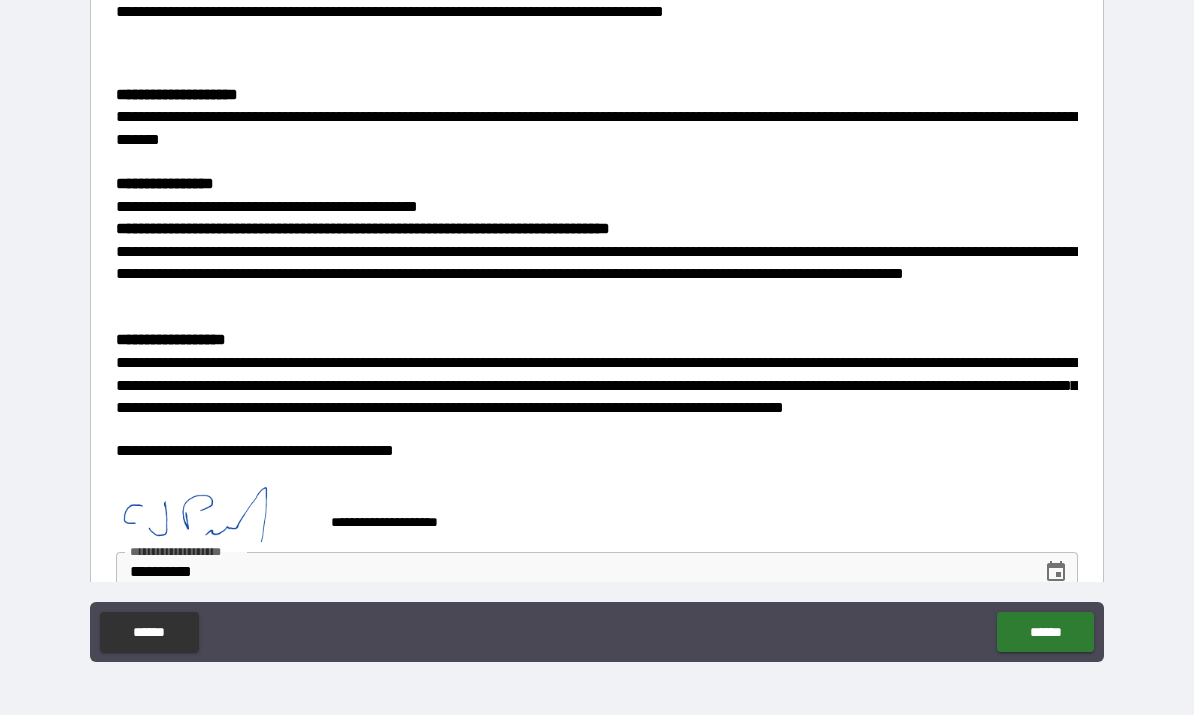 click on "******" at bounding box center (1045, 633) 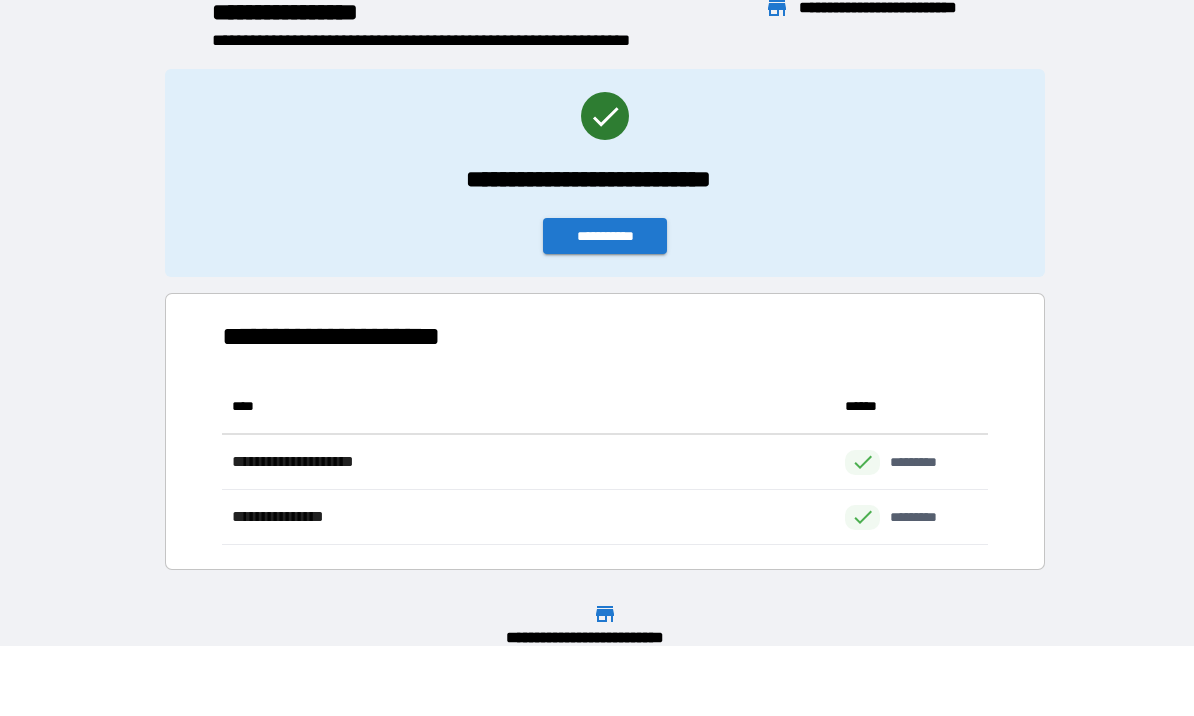 scroll, scrollTop: 1, scrollLeft: 1, axis: both 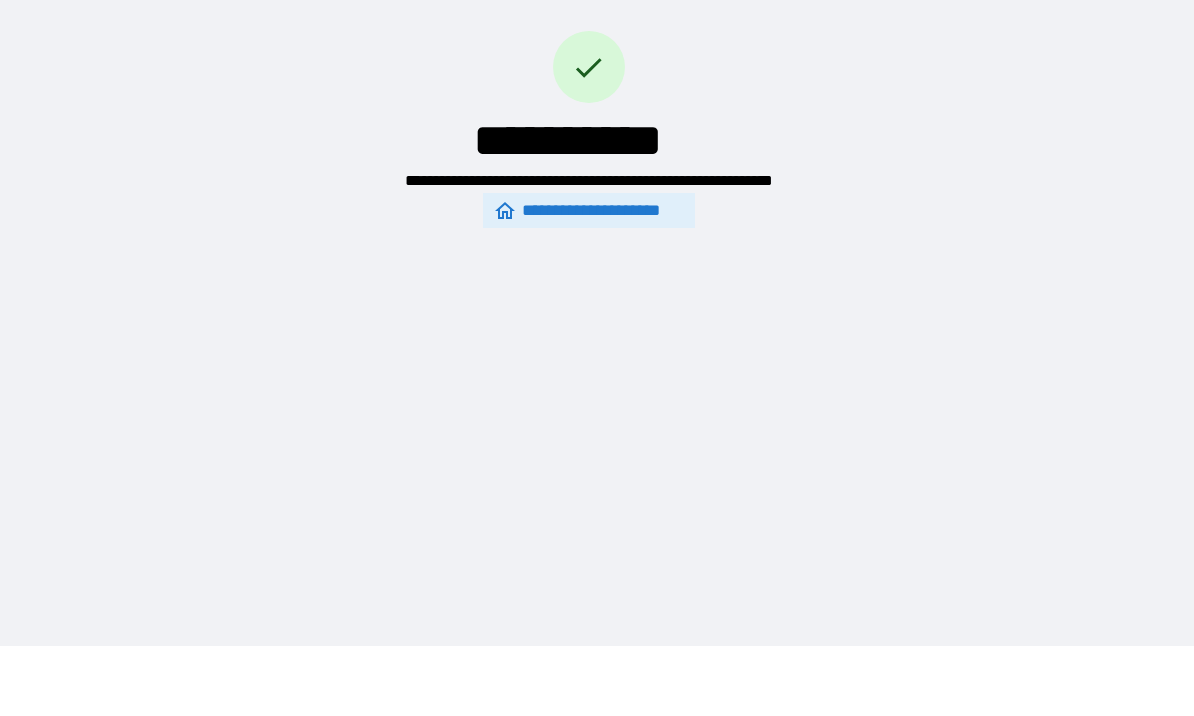 click on "**********" at bounding box center [589, 77] 